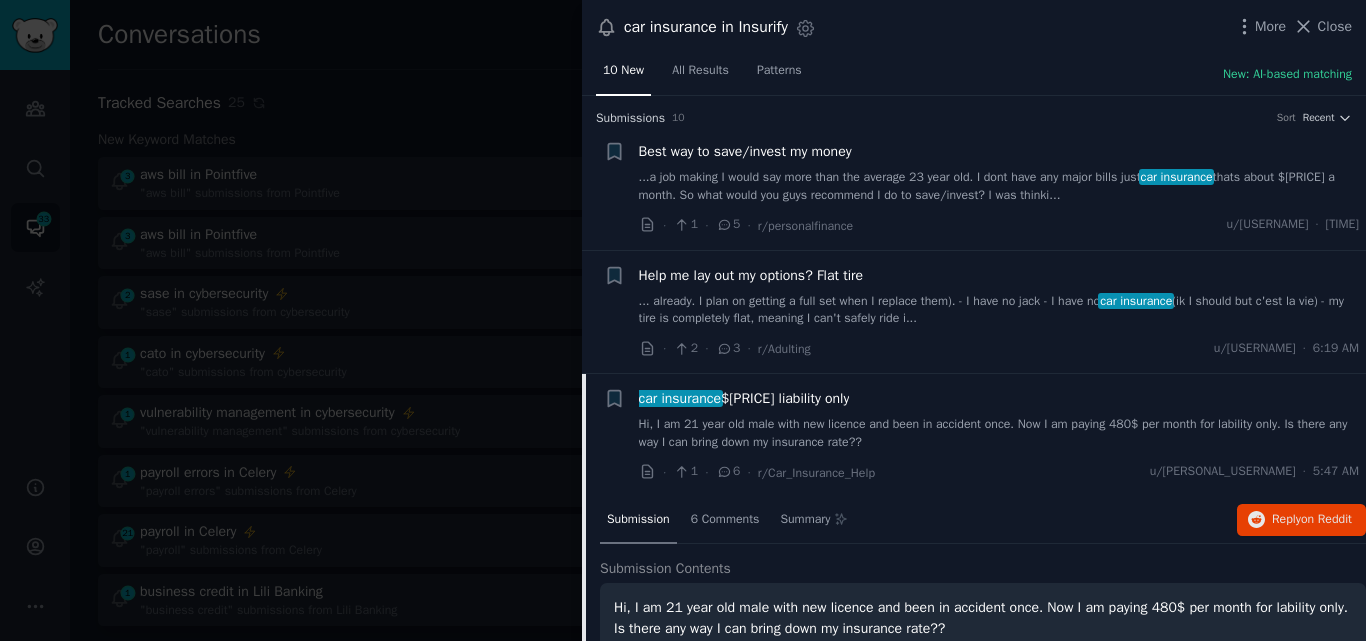 scroll, scrollTop: 0, scrollLeft: 0, axis: both 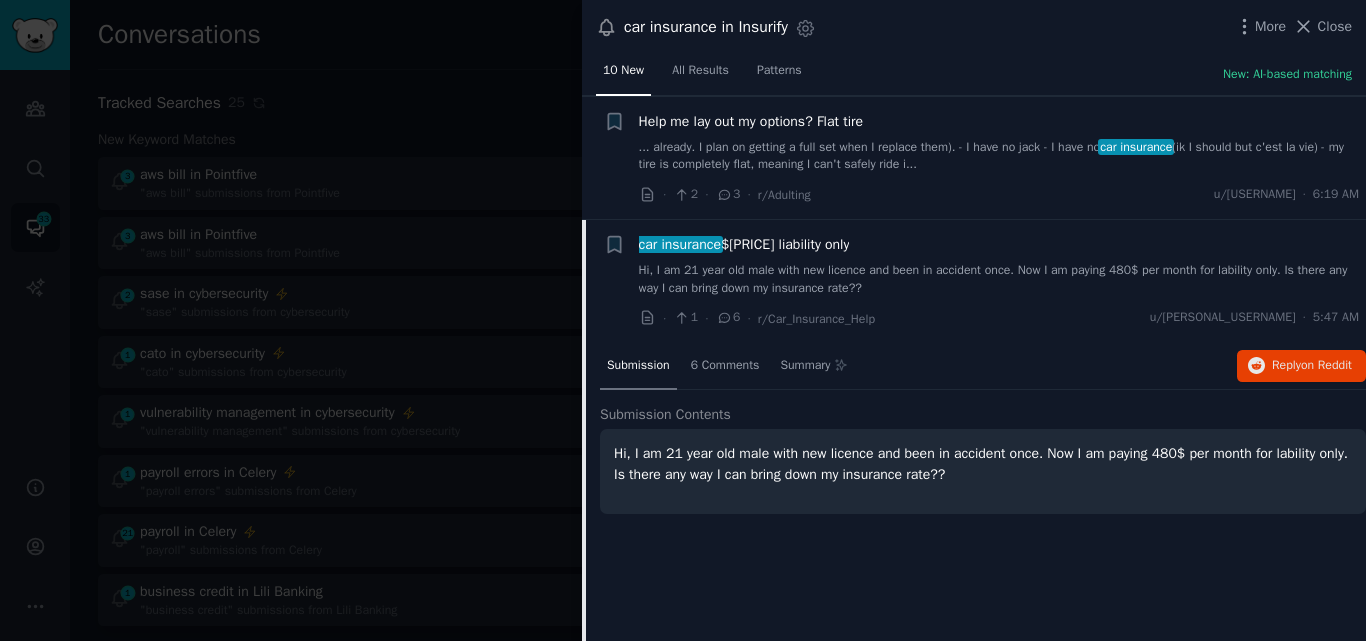 click on "car insurance $[PRICE] liability only" at bounding box center (744, 244) 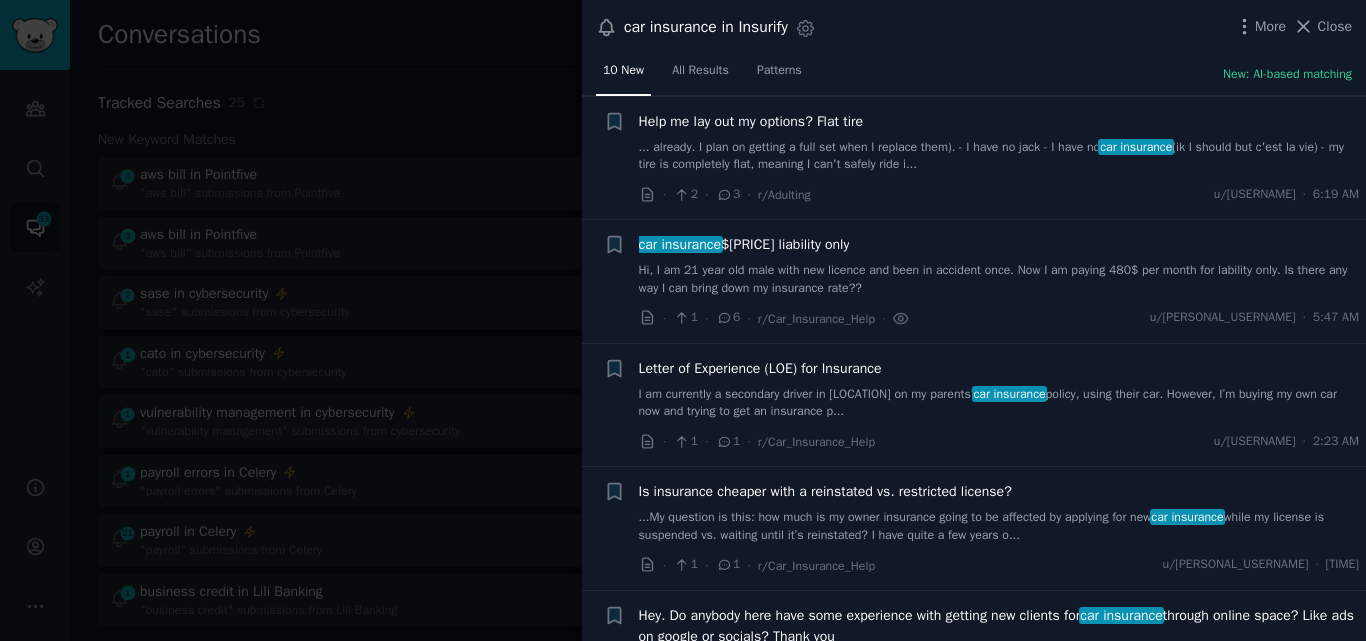 scroll, scrollTop: 279, scrollLeft: 0, axis: vertical 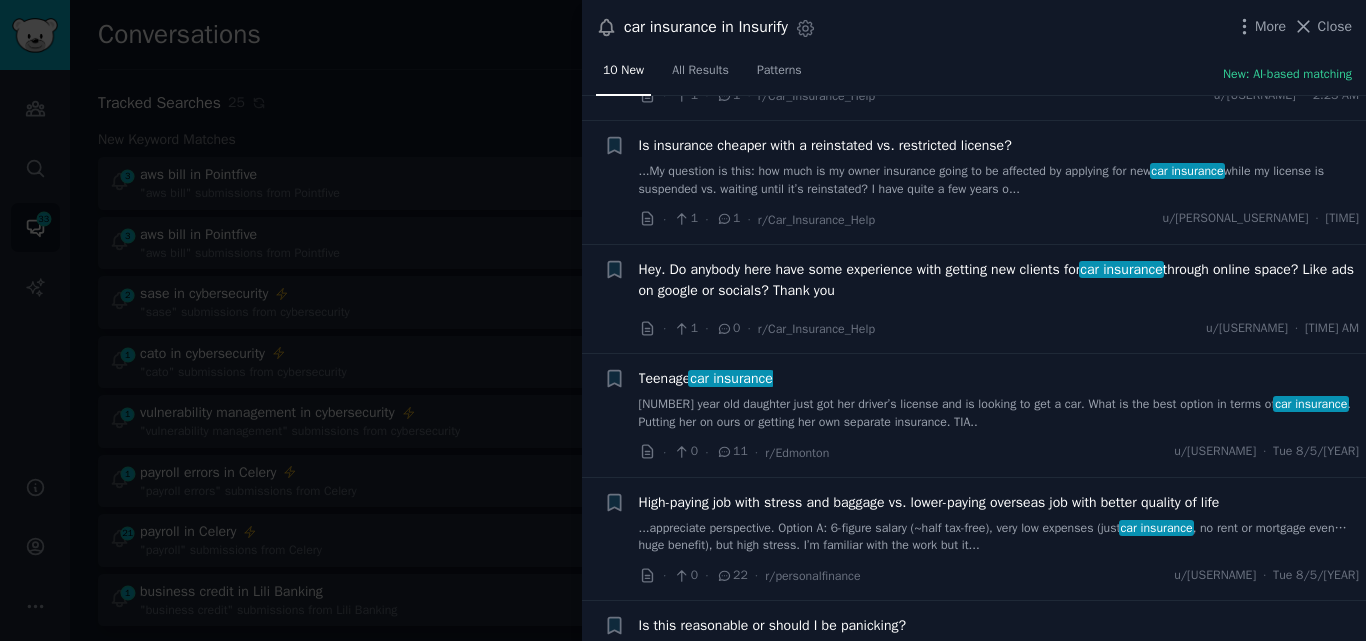 click on "Teenage car insurance" at bounding box center [706, 378] 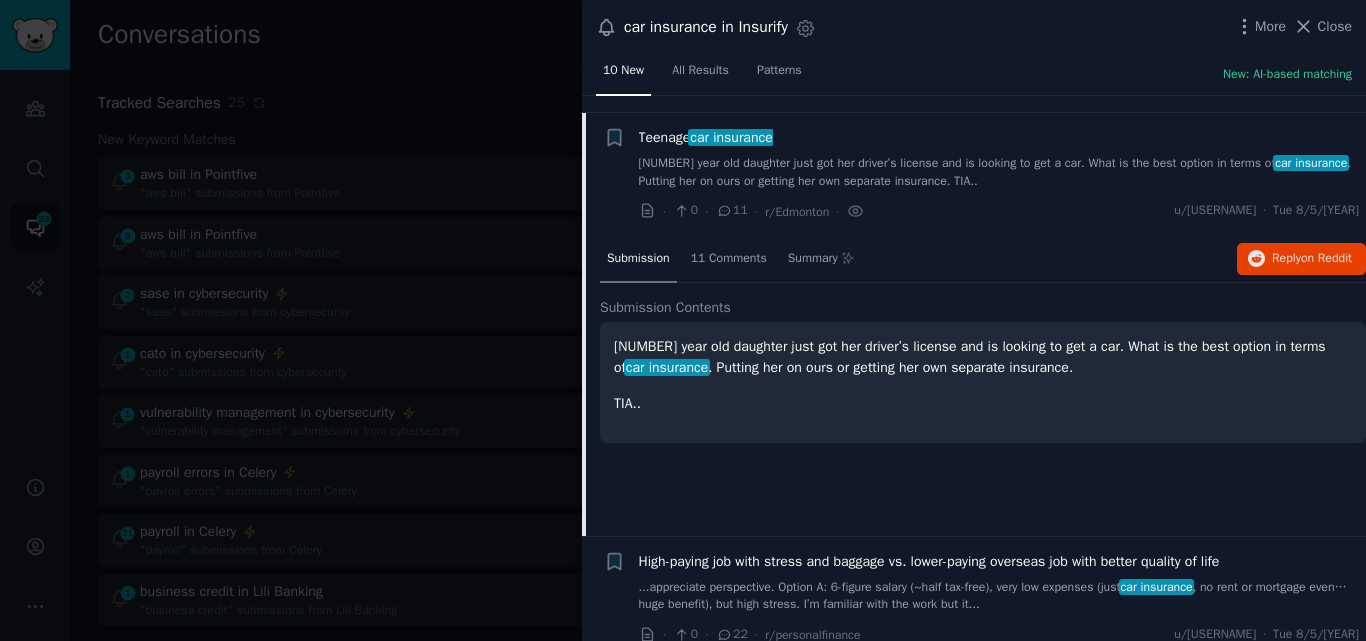 scroll, scrollTop: 759, scrollLeft: 0, axis: vertical 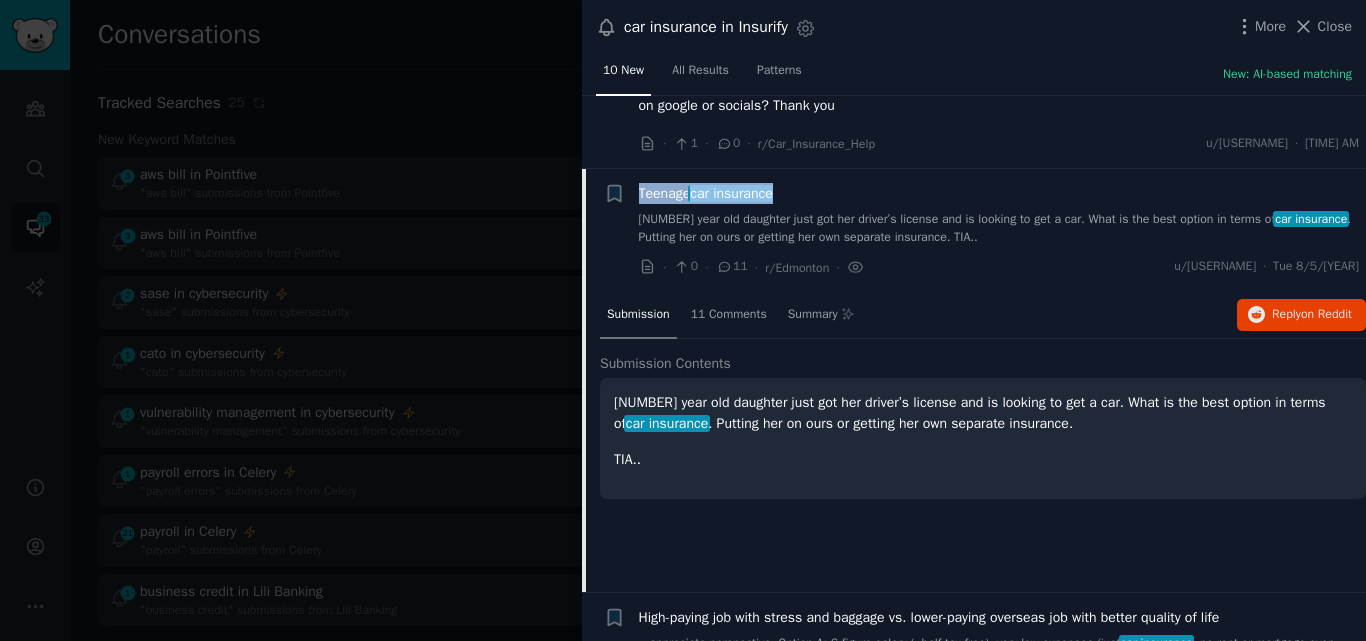 drag, startPoint x: 800, startPoint y: 113, endPoint x: 626, endPoint y: 197, distance: 193.2149 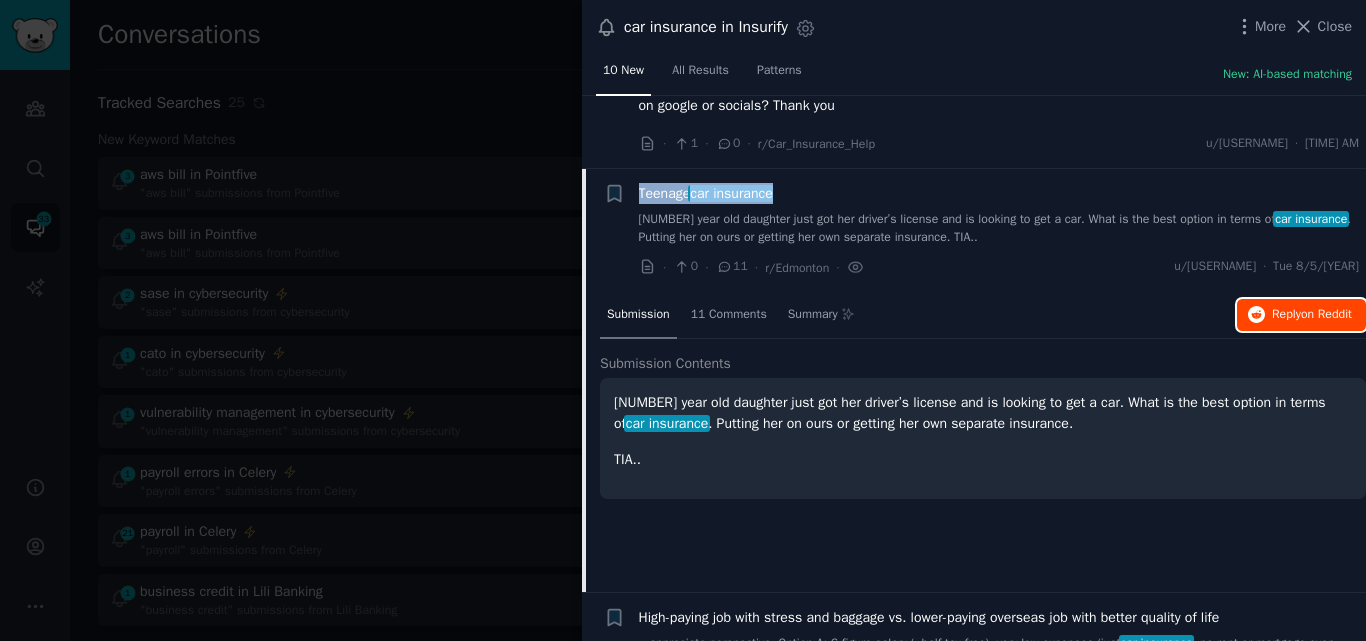 click on "Reply  on Reddit" at bounding box center (1301, 315) 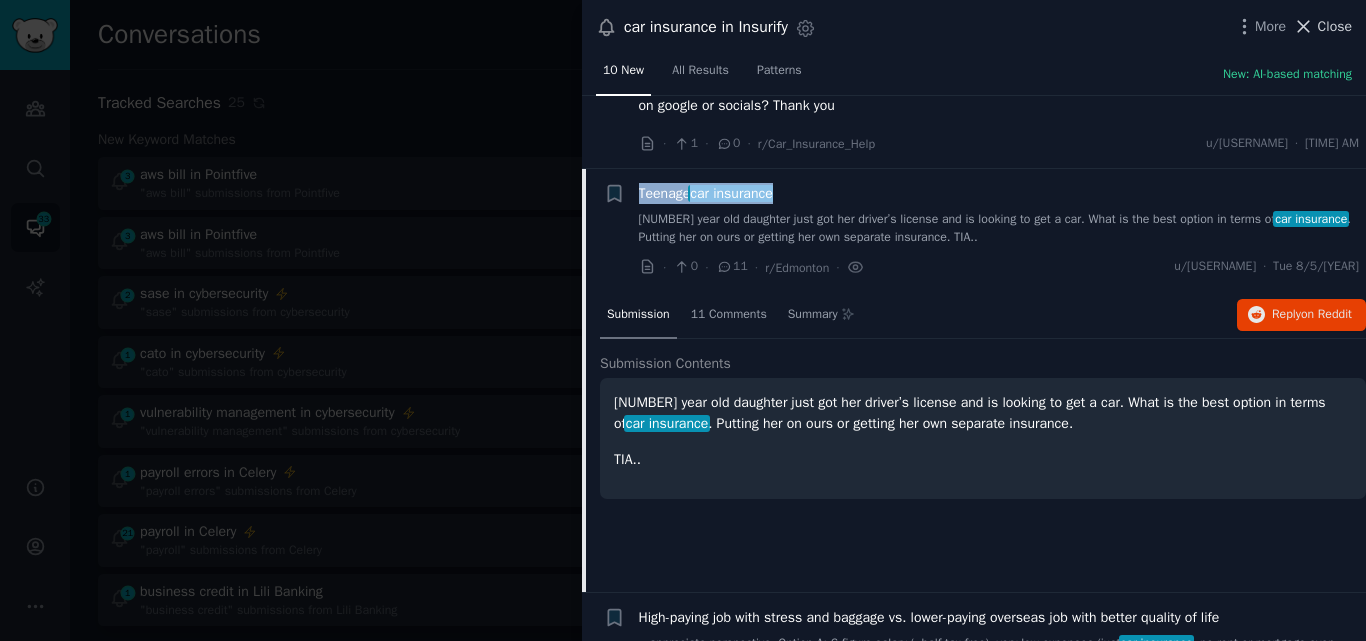 click 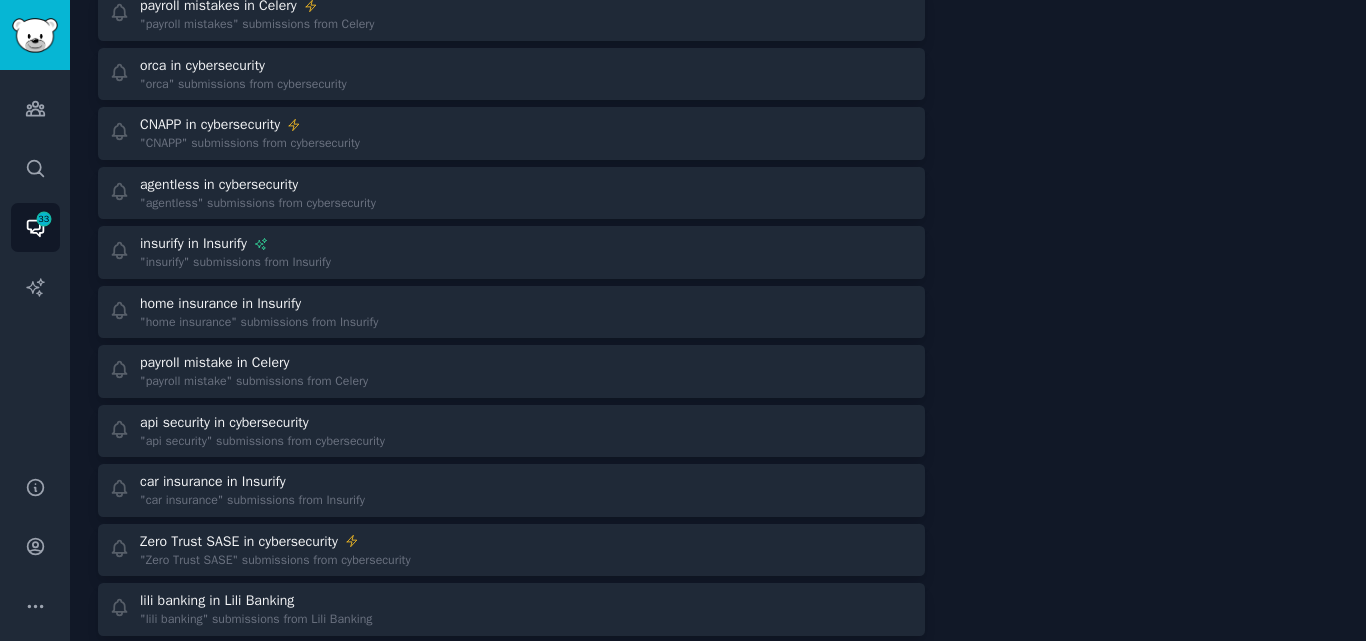 scroll, scrollTop: 688, scrollLeft: 0, axis: vertical 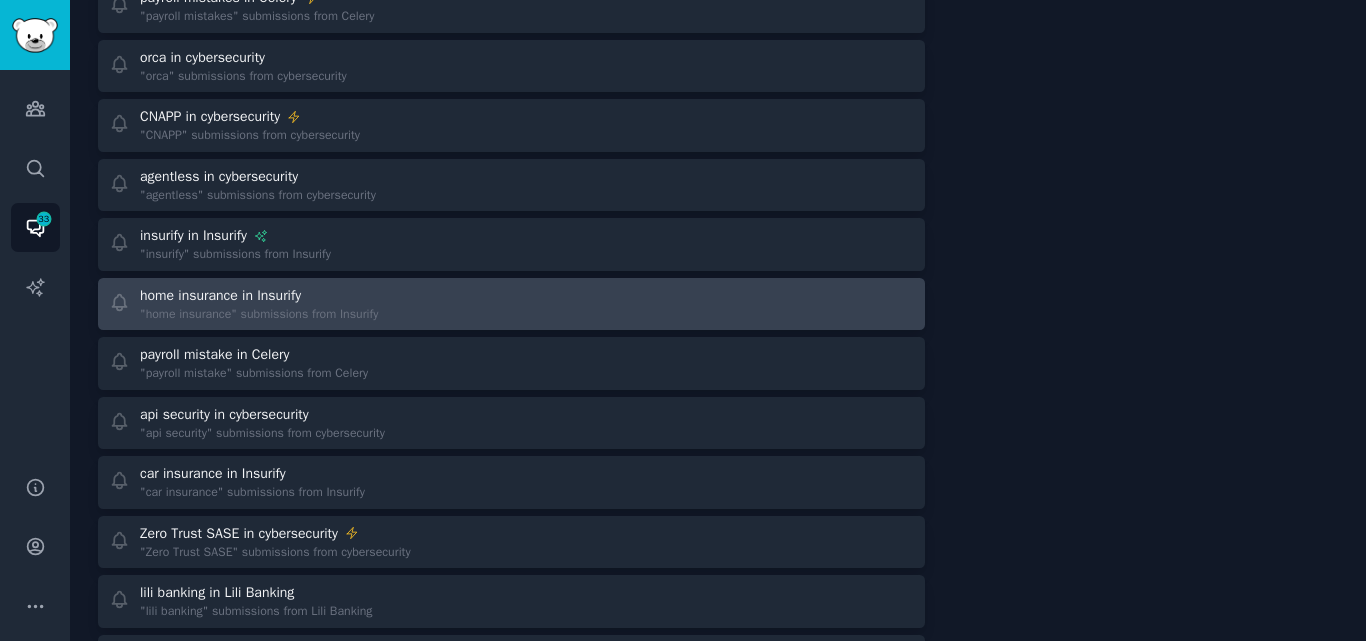 click on "home insurance in Insurify "home insurance" submissions from Insurify" at bounding box center [303, 304] 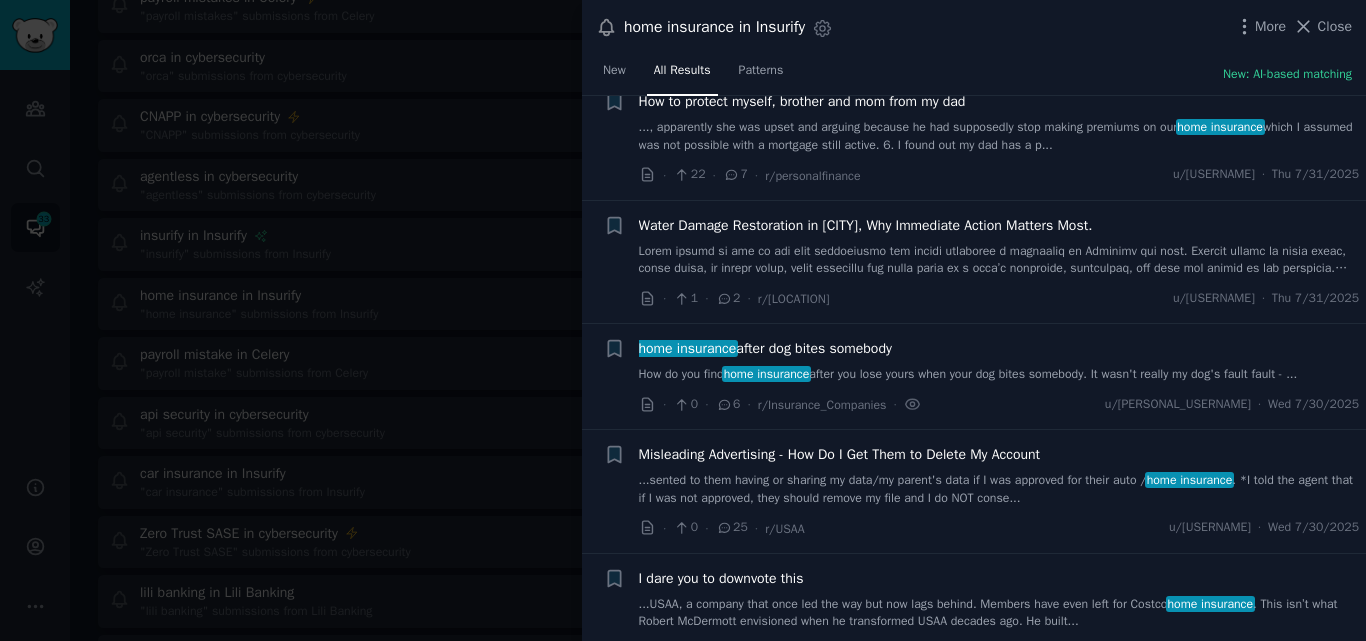 scroll, scrollTop: 680, scrollLeft: 0, axis: vertical 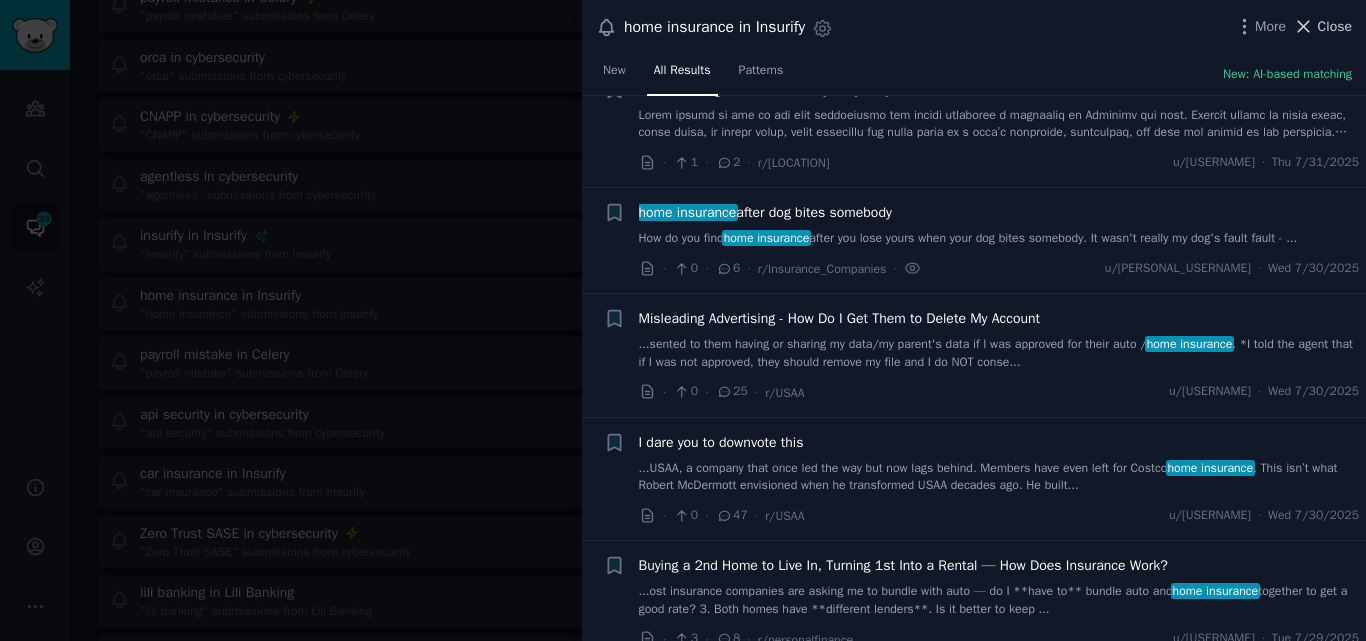 click on "Close" at bounding box center (1322, 26) 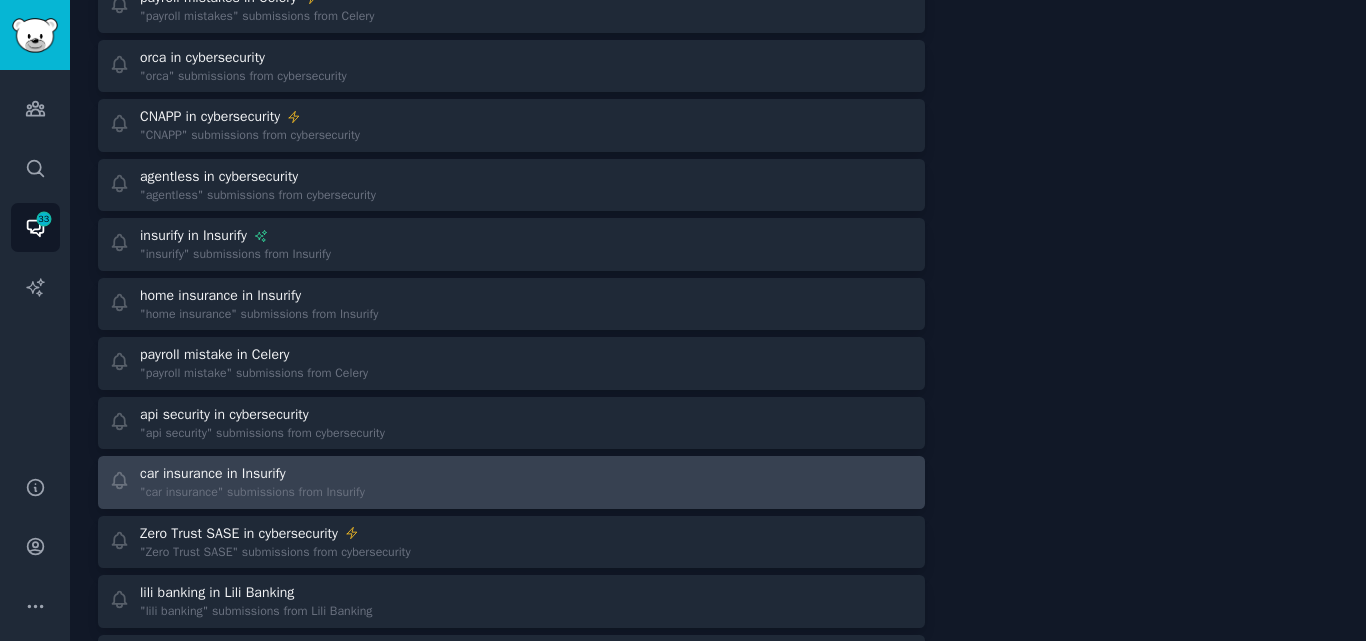 click on ""car insurance" submissions from Insurify" at bounding box center [252, 493] 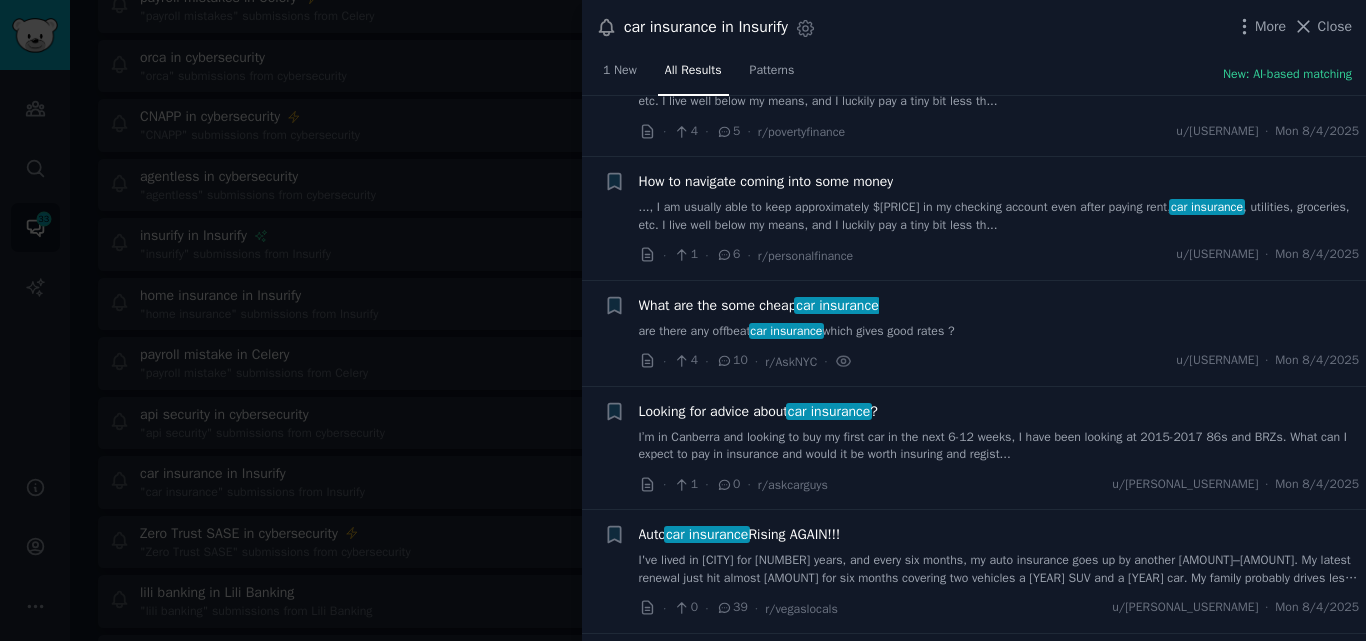 scroll, scrollTop: 2247, scrollLeft: 0, axis: vertical 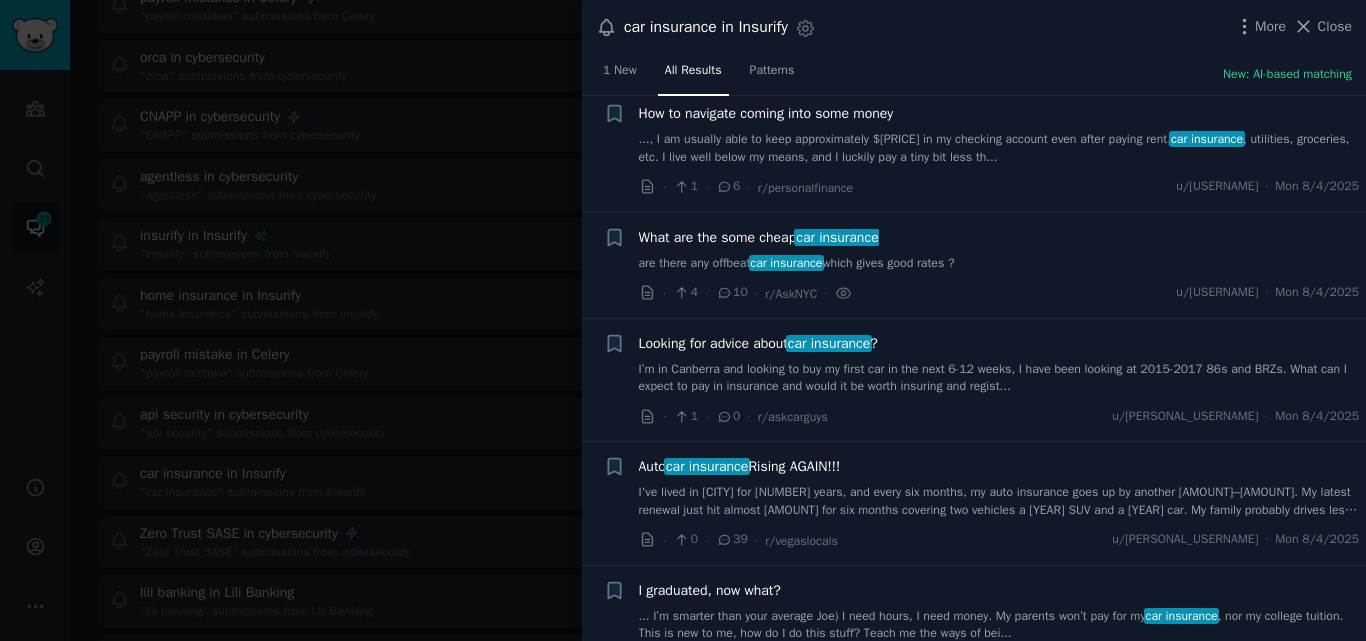 click on "I've lived in [CITY] for [NUMBER] years, and every six months, my auto insurance goes up by another [AMOUNT]–[AMOUNT]. My latest renewal just hit almost [AMOUNT] for six months covering two vehicles a [YEAR] SUV and a [YEAR] car. My family probably drives less than [AMOUNT] miles annually because we're fortunate enough to work remotely. So, paying nearly [AMOUNT] a year feels excessive and frustrating." at bounding box center [999, 501] 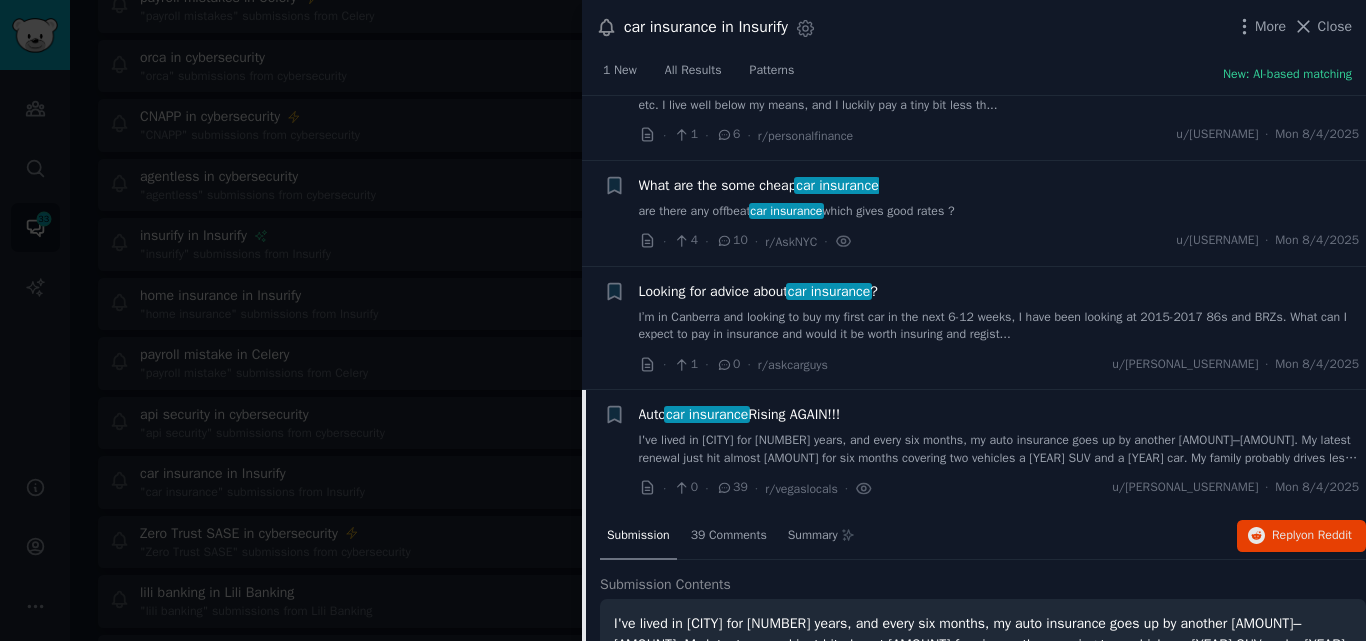 scroll, scrollTop: 2594, scrollLeft: 0, axis: vertical 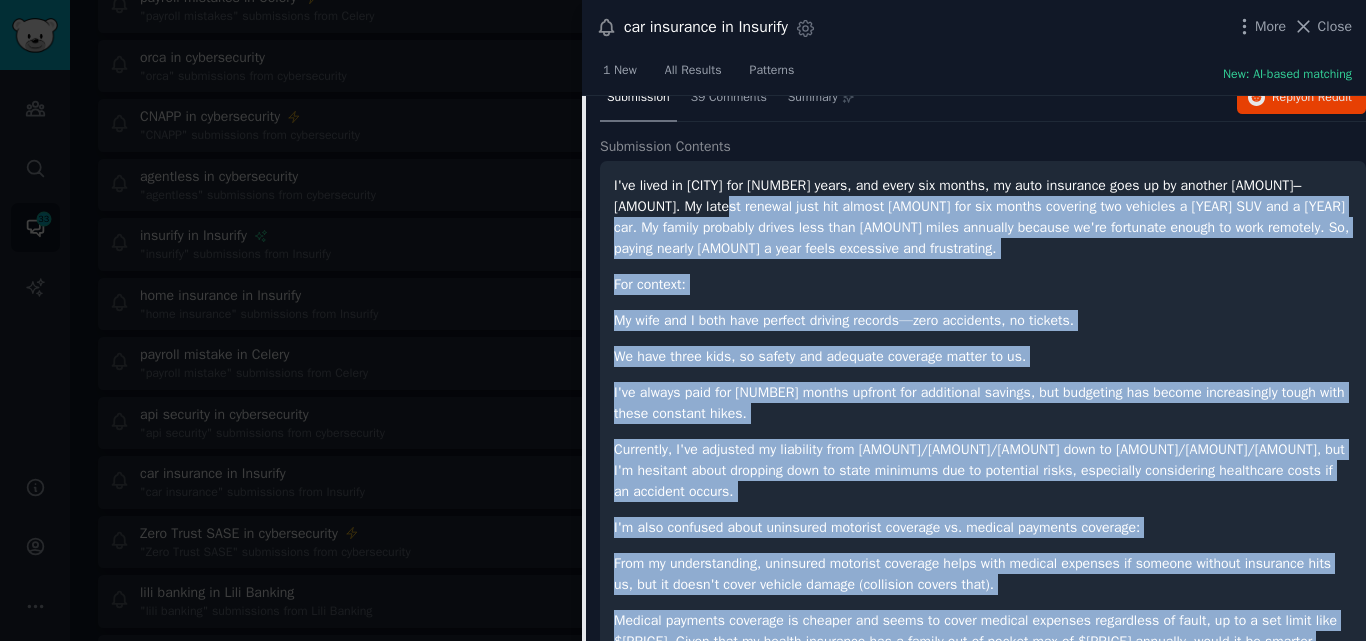 drag, startPoint x: 743, startPoint y: 464, endPoint x: 670, endPoint y: 215, distance: 259.48026 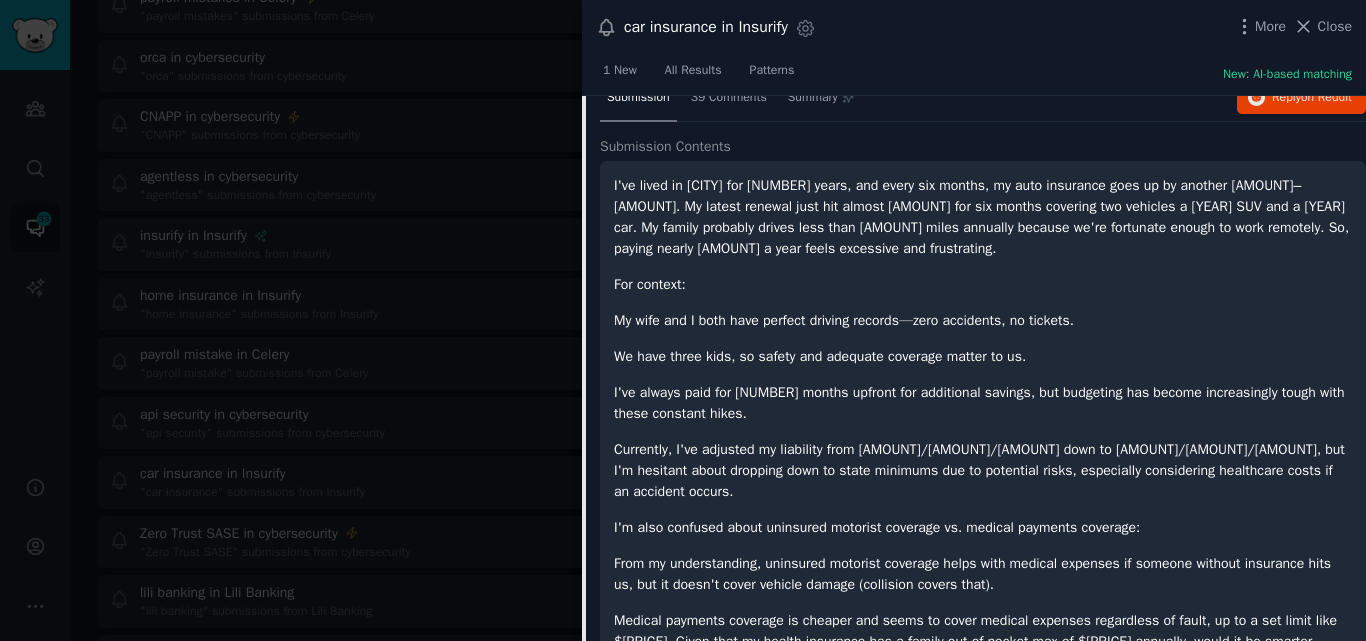 click on "[NUMBER] New All Results Patterns New: AI-based matching" at bounding box center (974, 75) 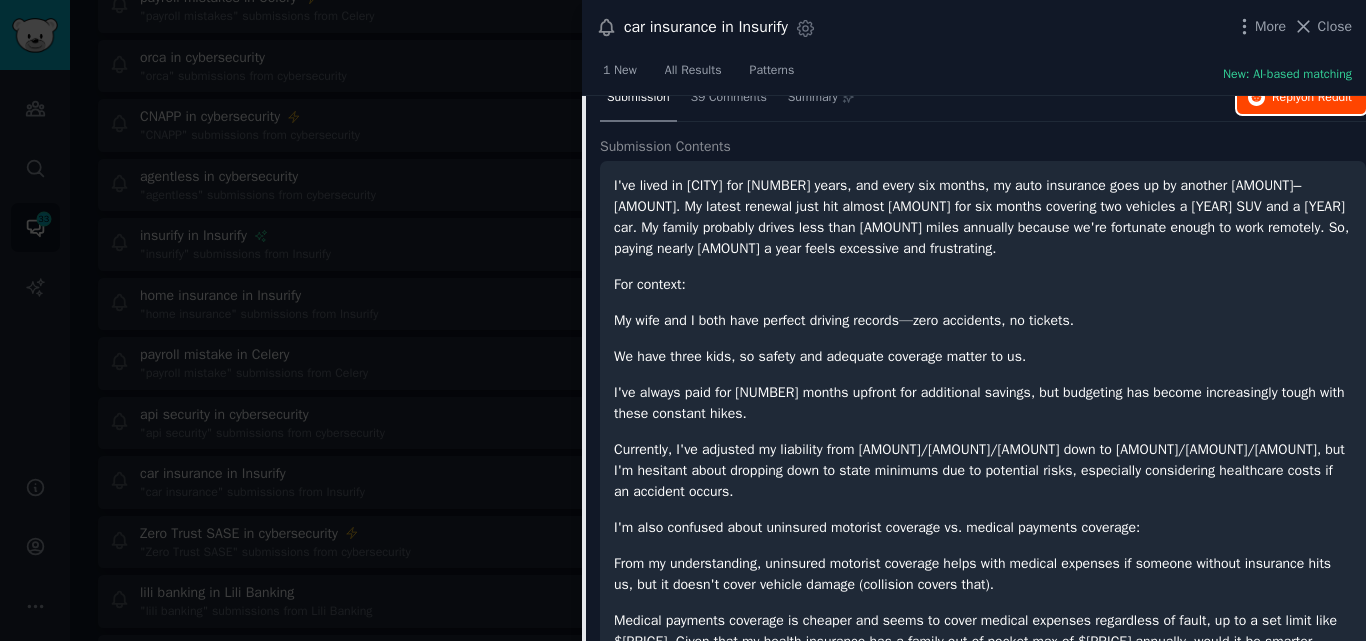 click 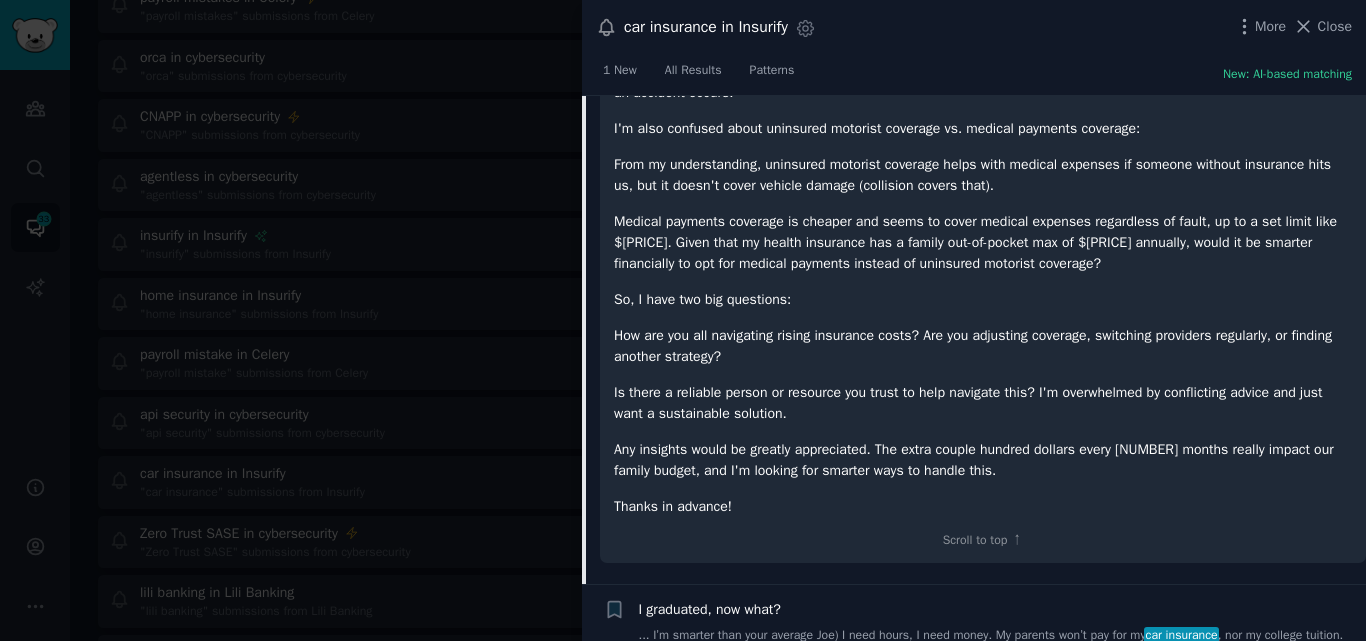scroll, scrollTop: 3160, scrollLeft: 0, axis: vertical 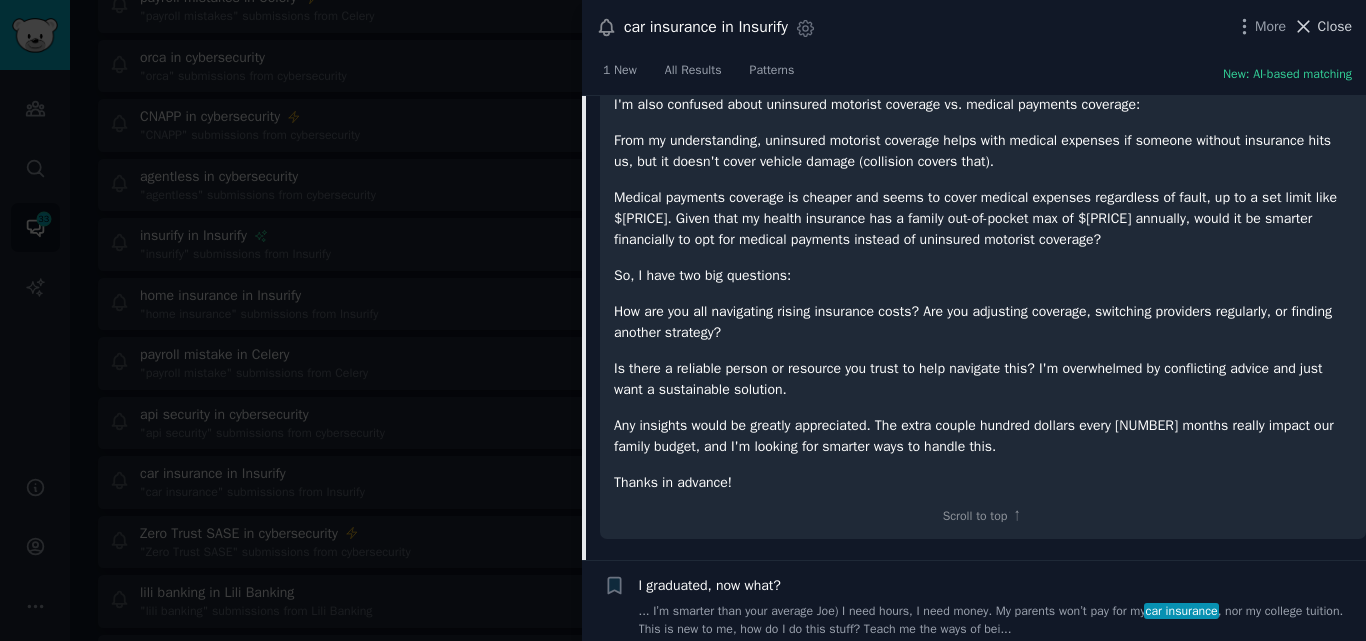 click on "Close" at bounding box center [1335, 26] 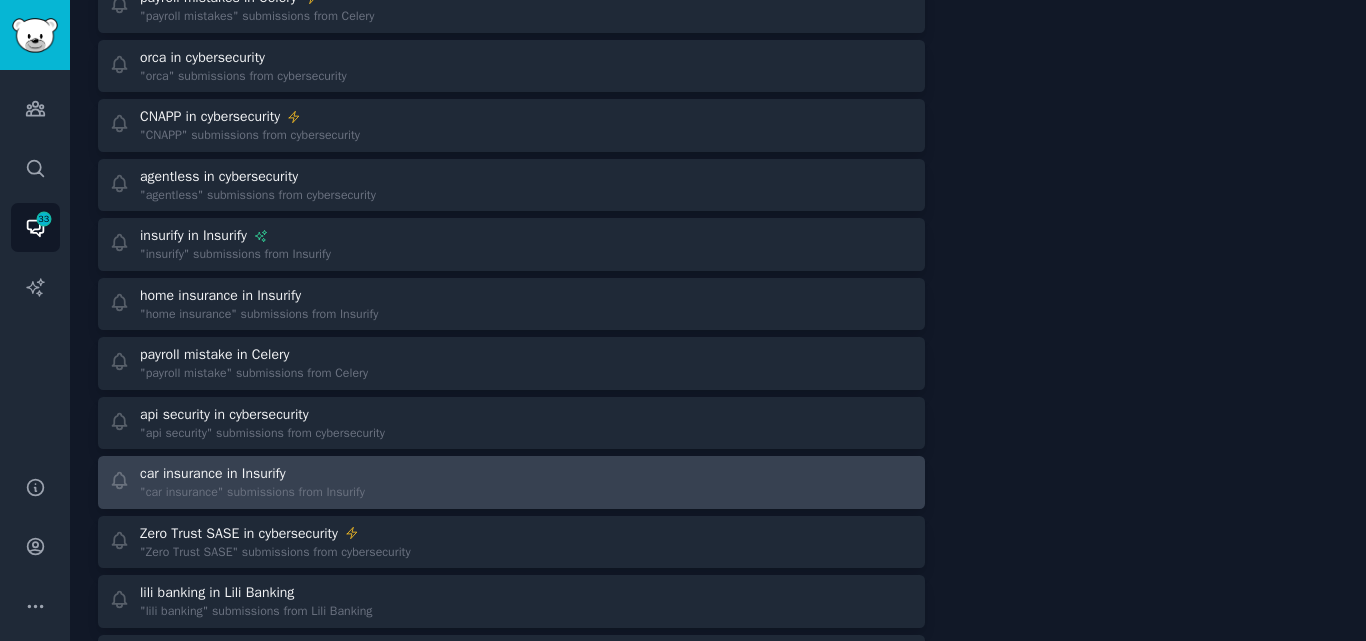 click on "car insurance in Insurify" at bounding box center [213, 473] 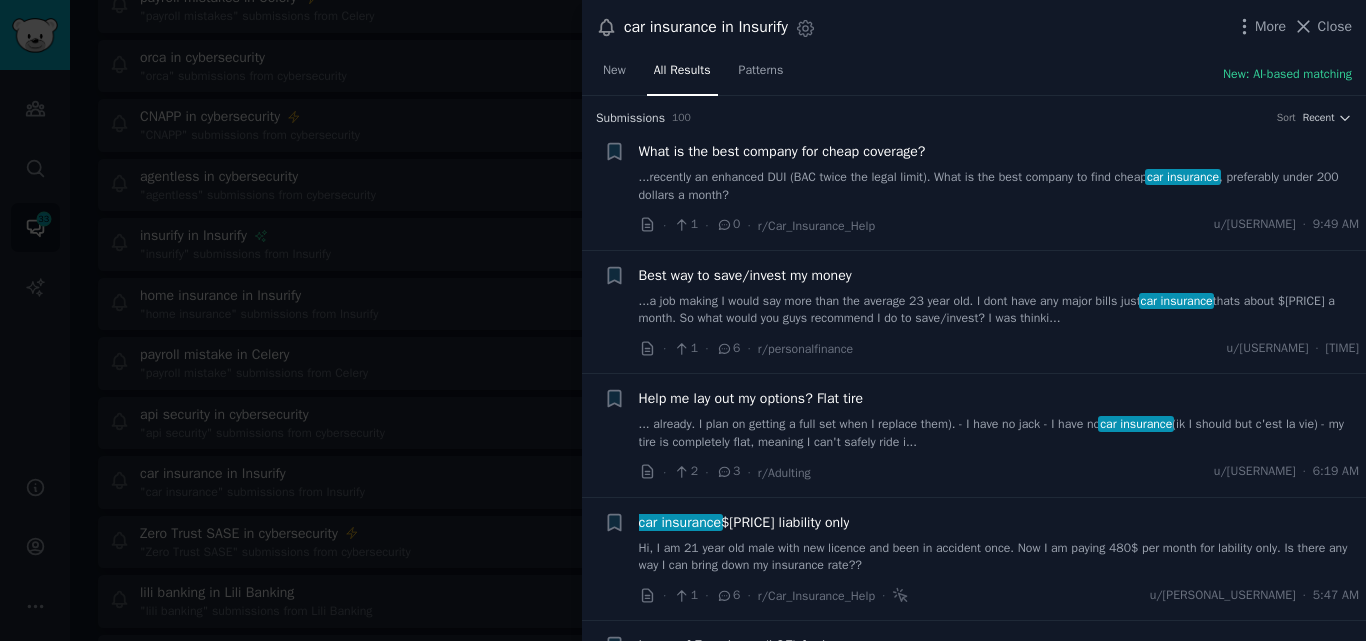 click on "...recently an enhanced DUI (BAC twice the legal limit). What is the best company to find cheap car insurance , preferably under 200 dollars a month?" at bounding box center (999, 186) 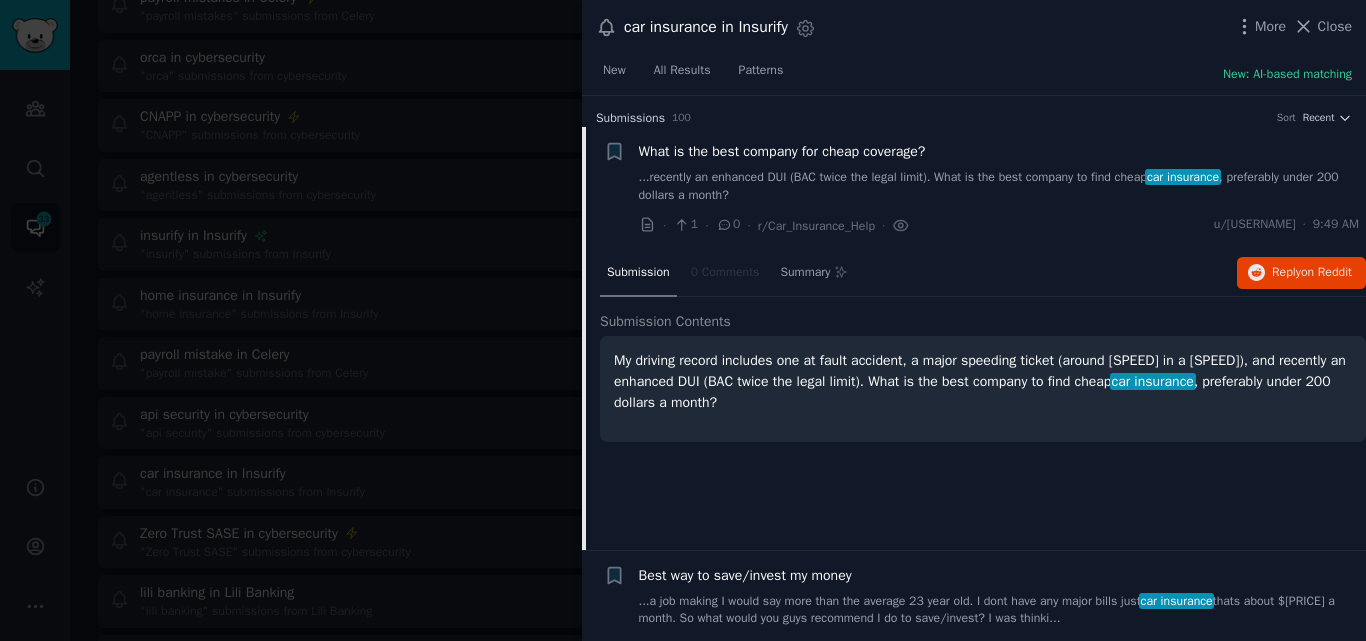 scroll, scrollTop: 32, scrollLeft: 0, axis: vertical 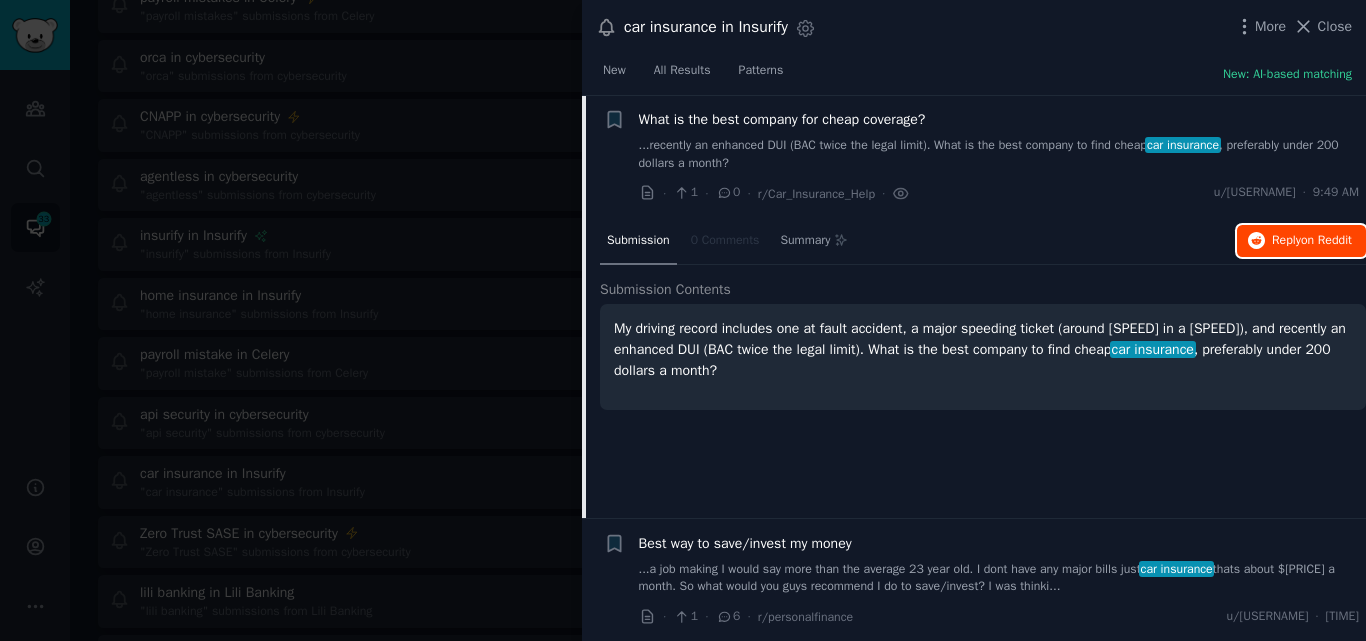 click on "Reply  on Reddit" at bounding box center [1312, 241] 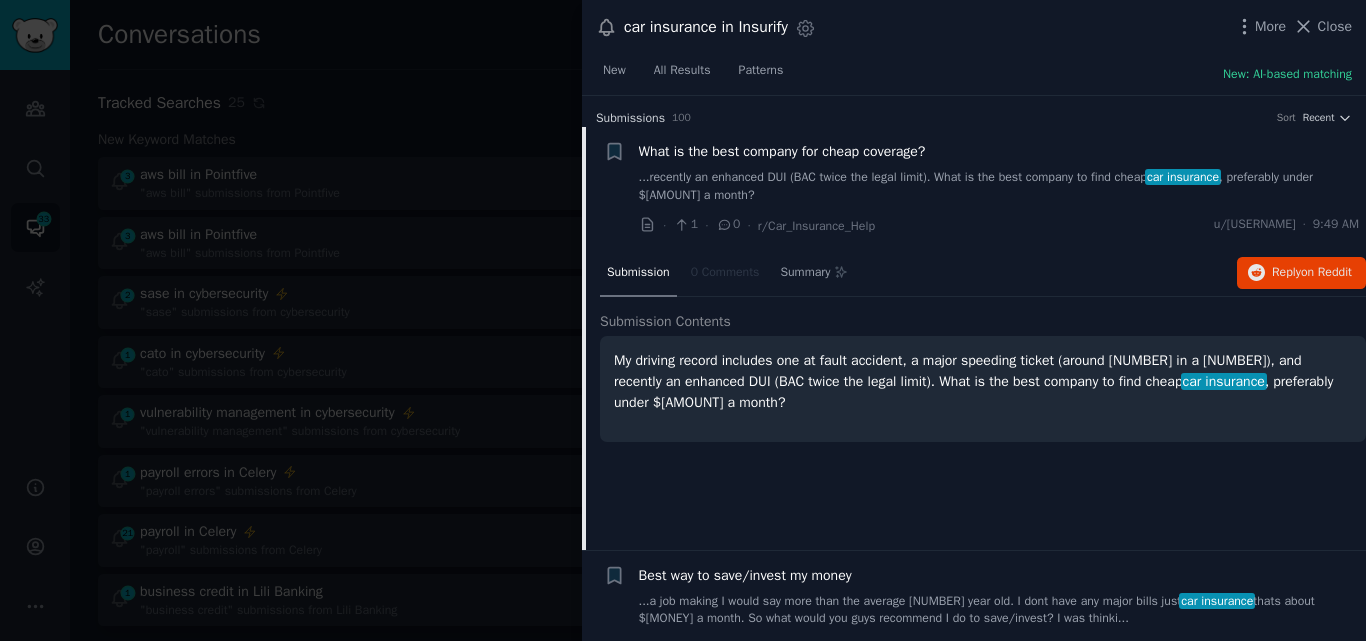 scroll, scrollTop: 0, scrollLeft: 0, axis: both 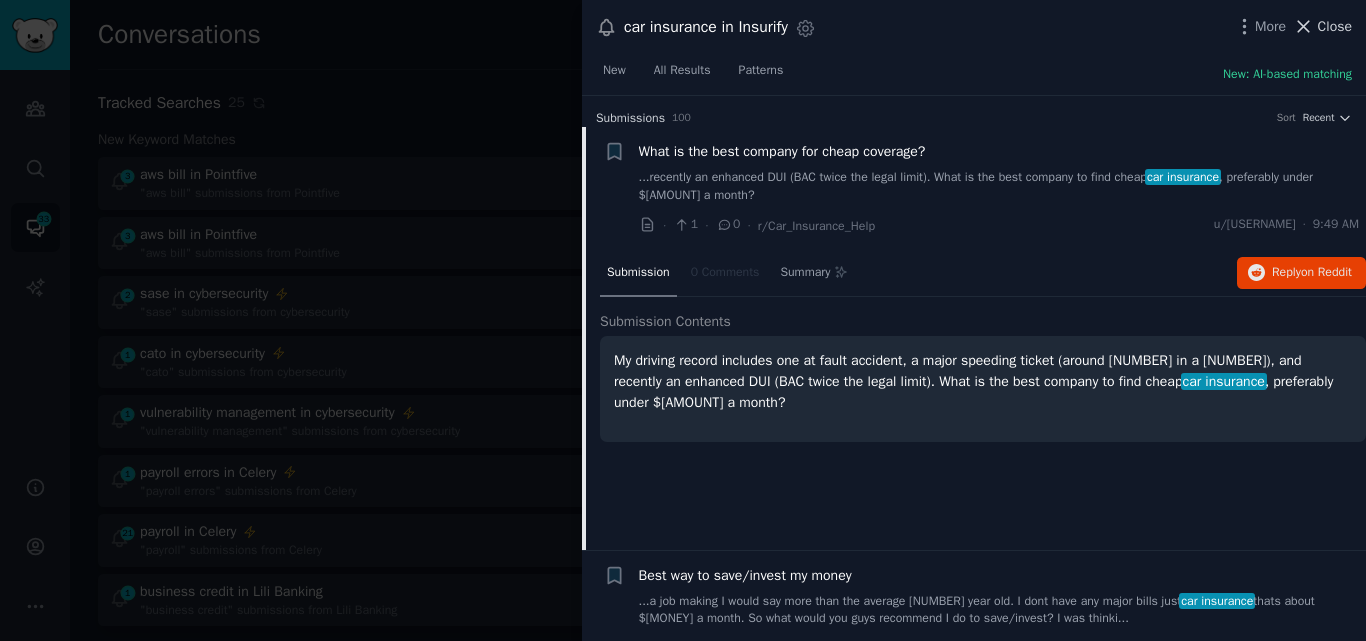 click on "Close" at bounding box center [1335, 26] 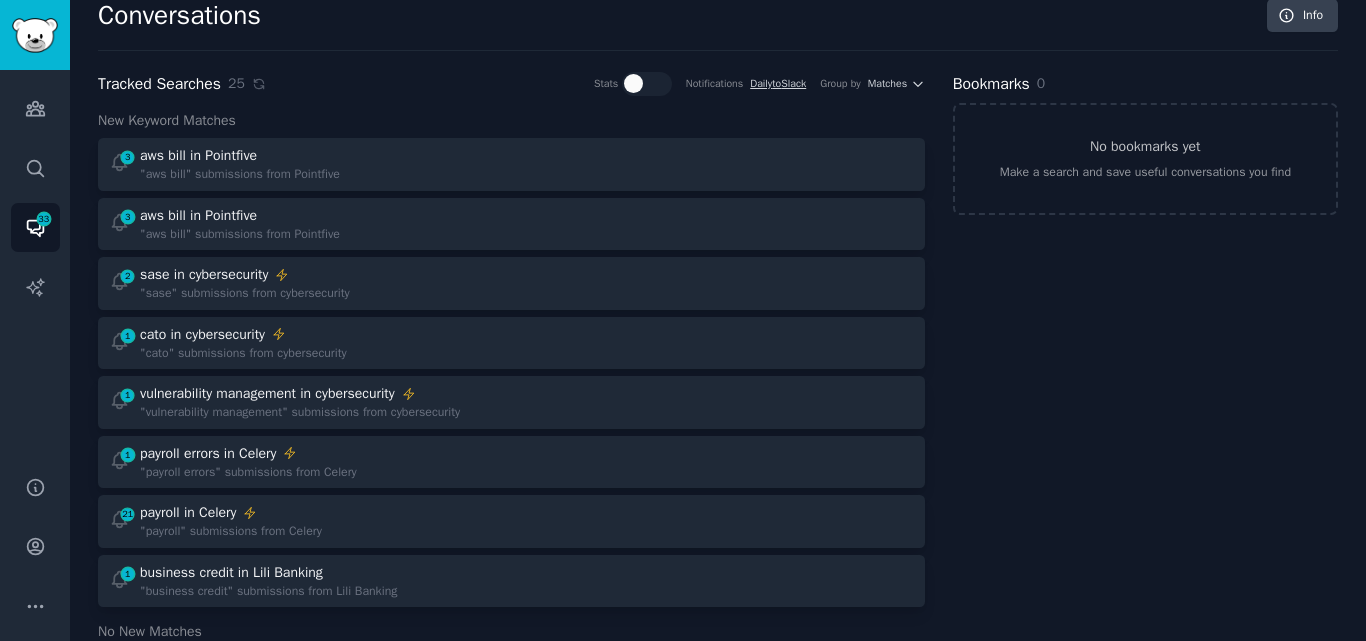 scroll, scrollTop: 11, scrollLeft: 0, axis: vertical 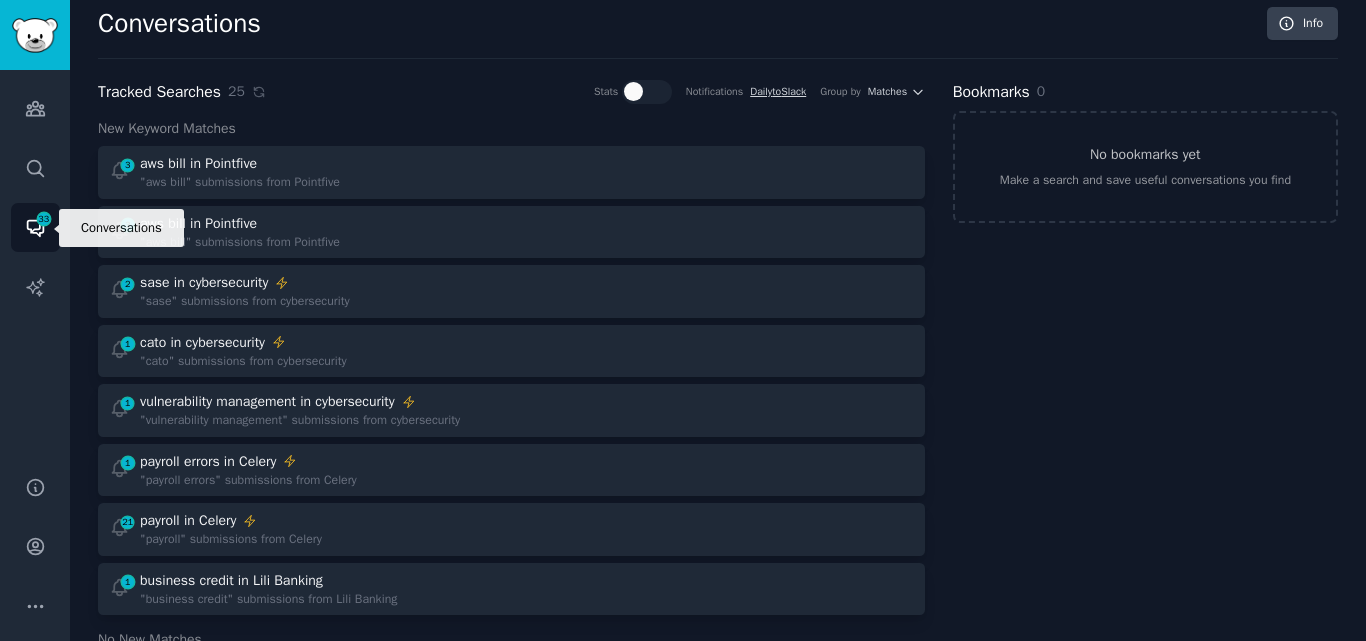 click 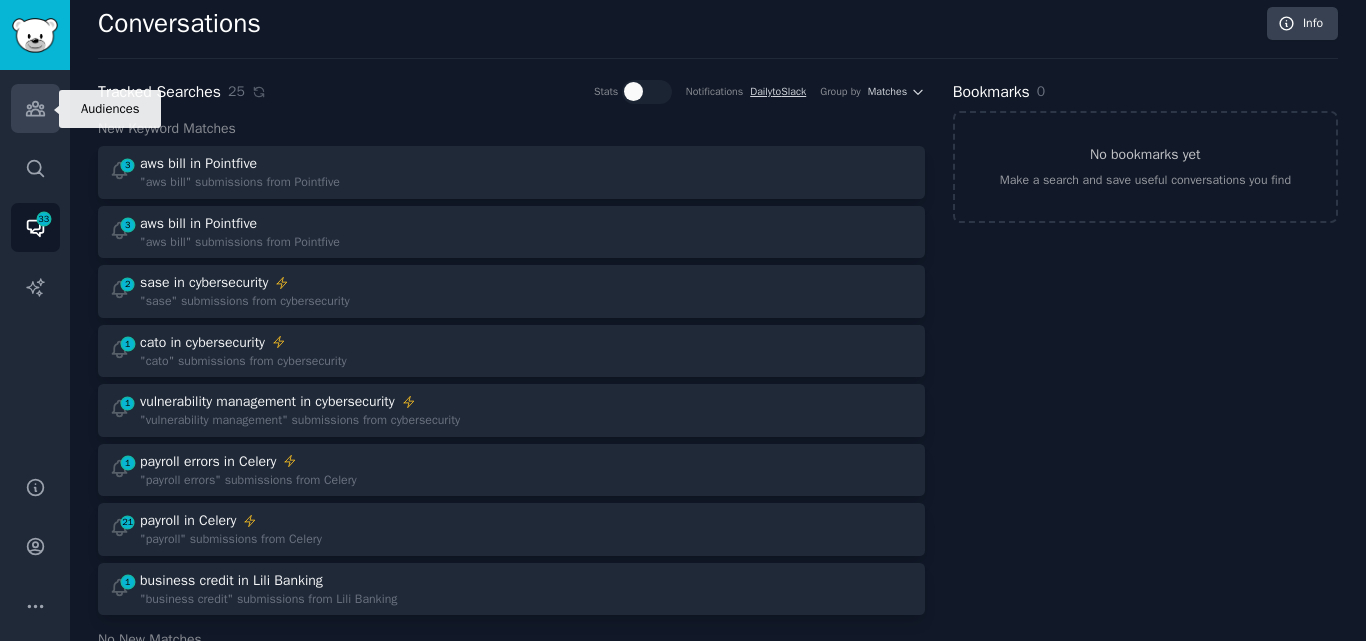 click 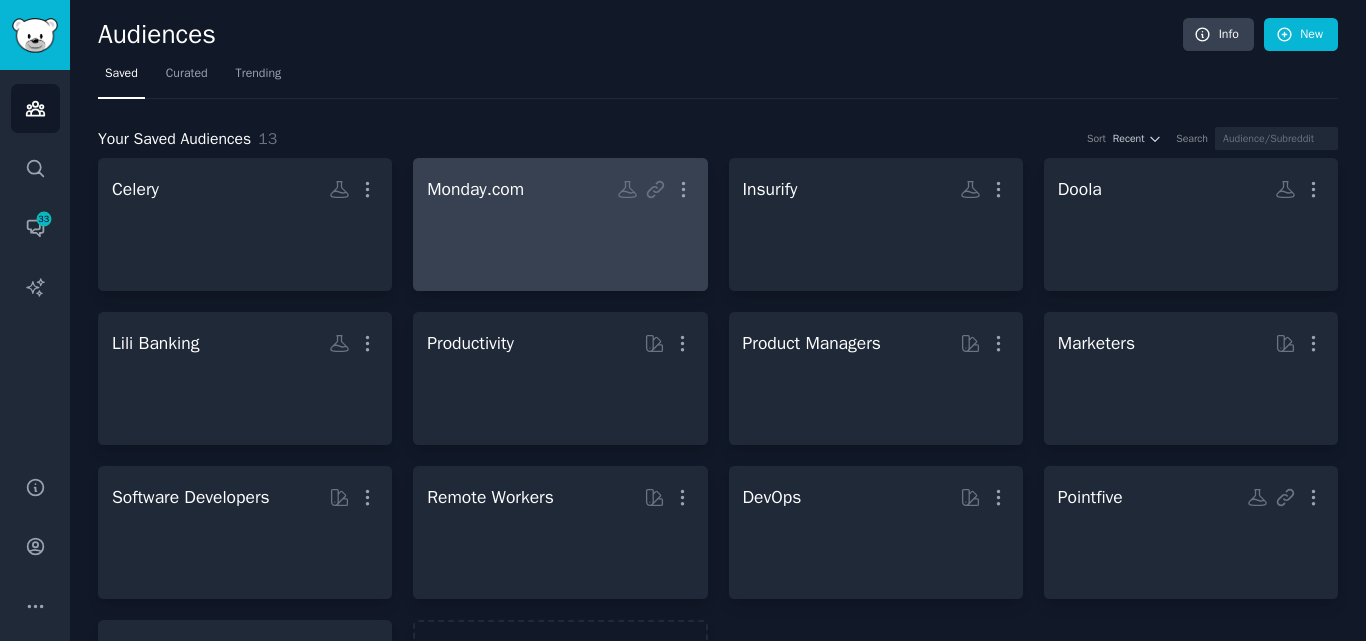 click at bounding box center [560, 242] 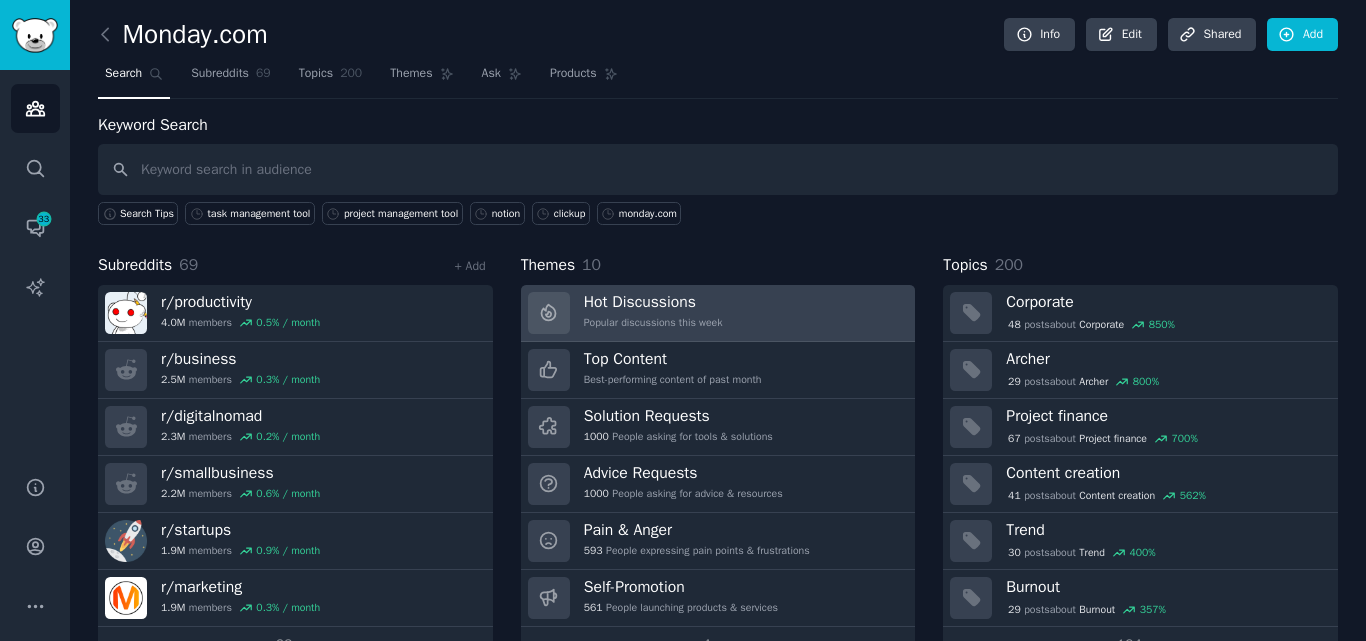 type on "m" 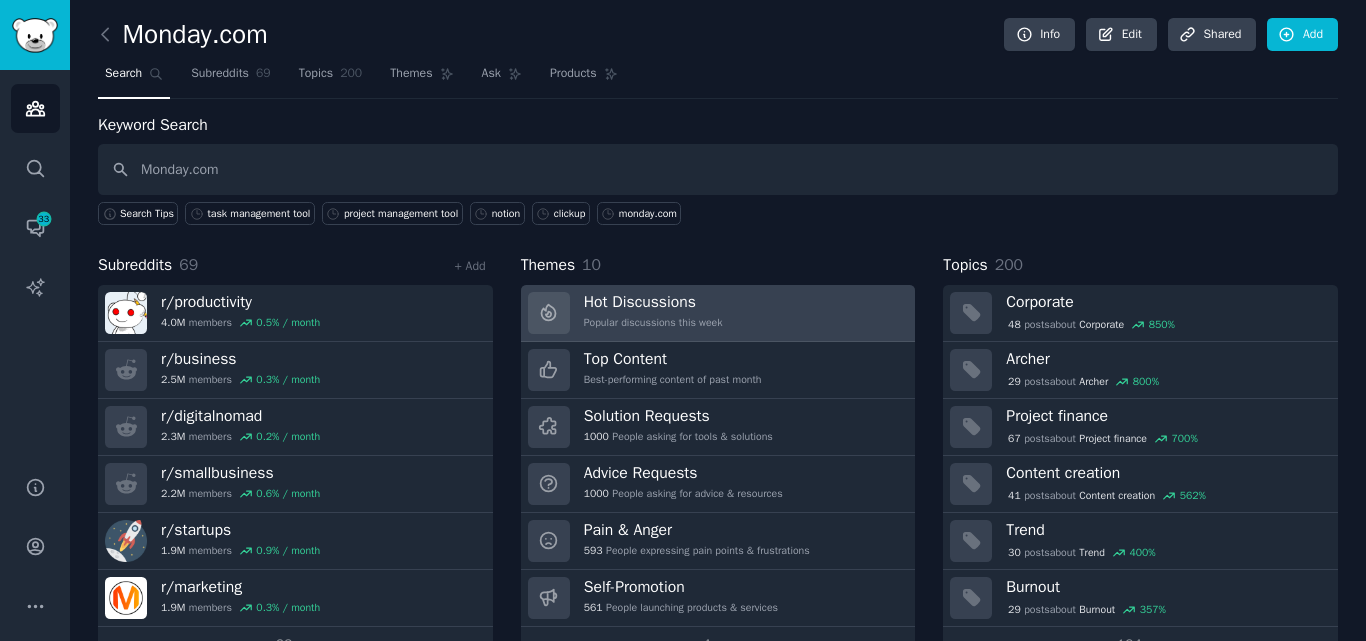 type on "Monday.com" 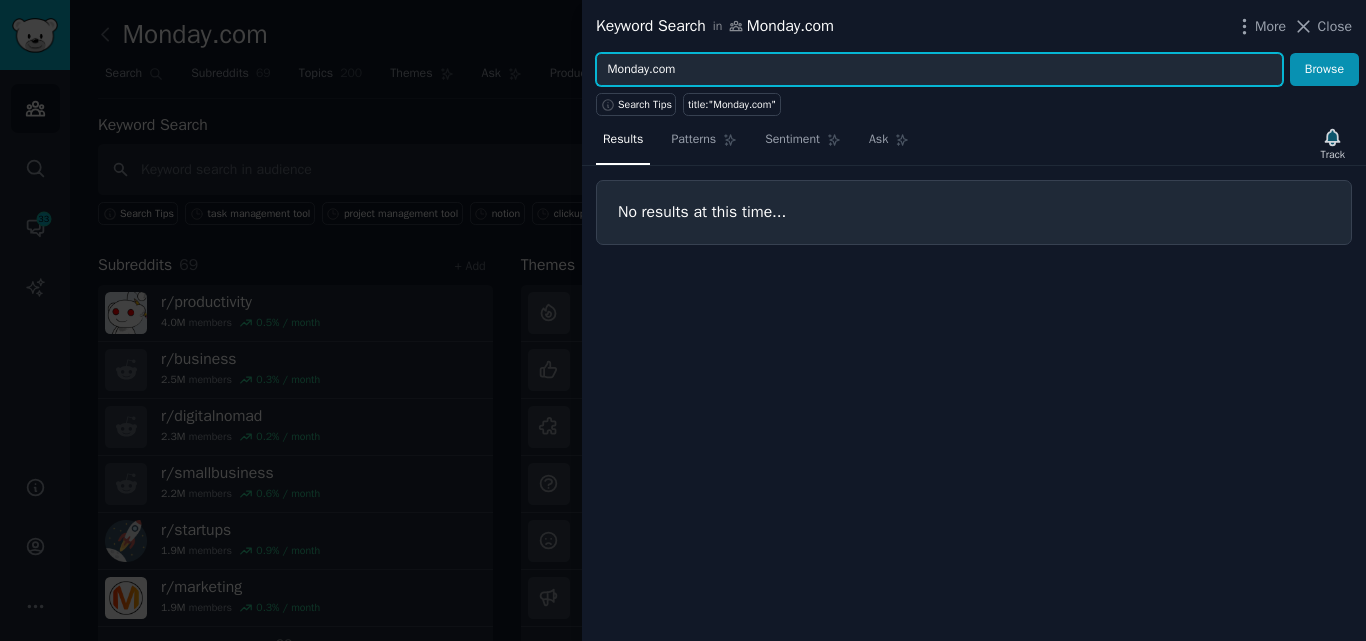click on "Monday.com" at bounding box center (939, 70) 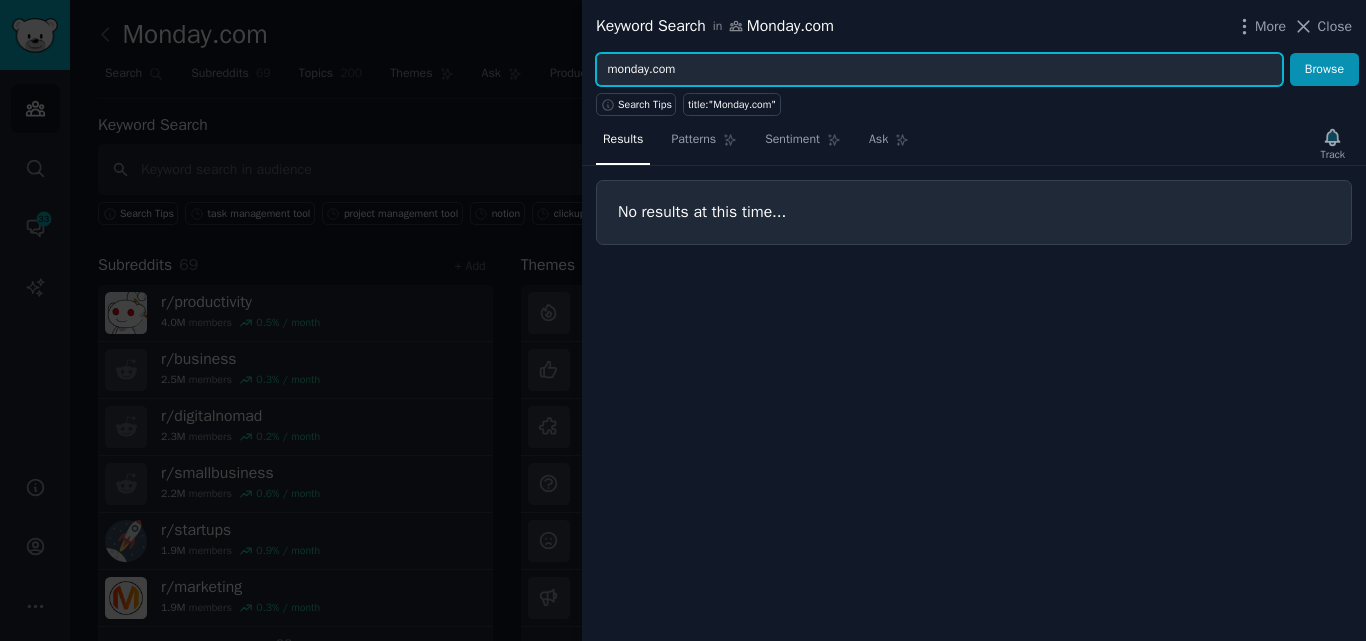 type on "monday.com" 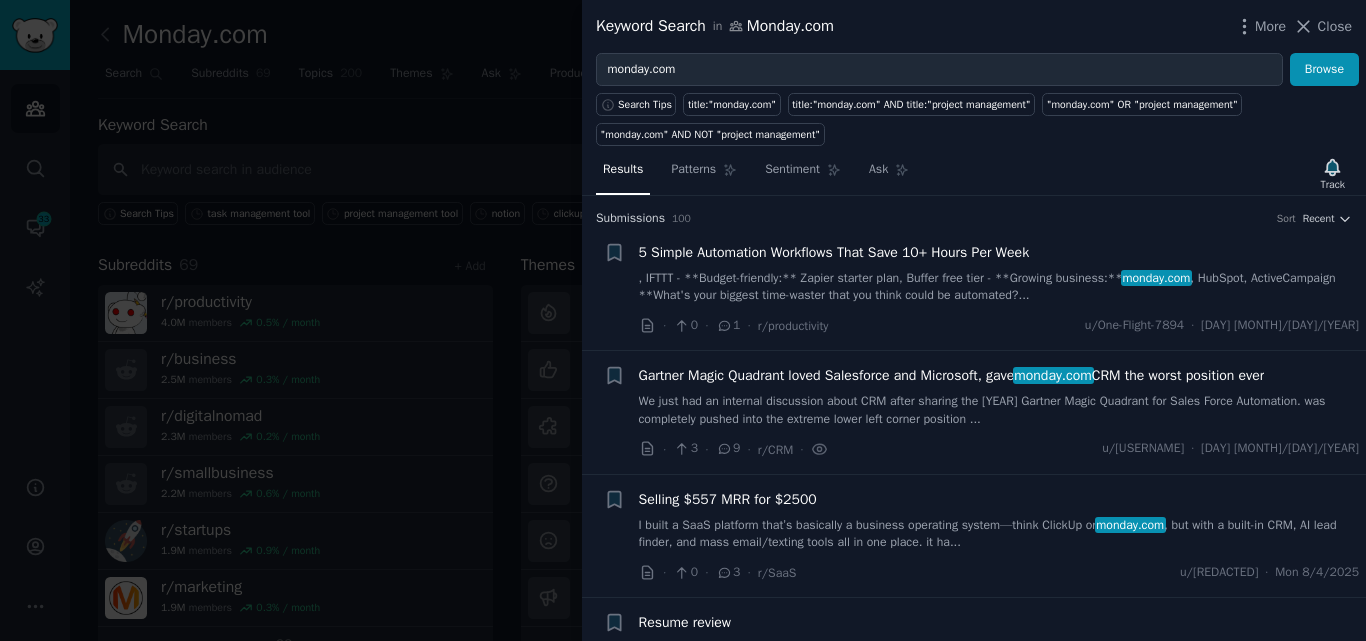 click on "We just had an internal discussion about Monday CRM after sharing the 2025 Gartner Magic Quadrant for Sales Force Automation.
Monday was completely pushed into the extreme lower left corner position ..." at bounding box center (999, 410) 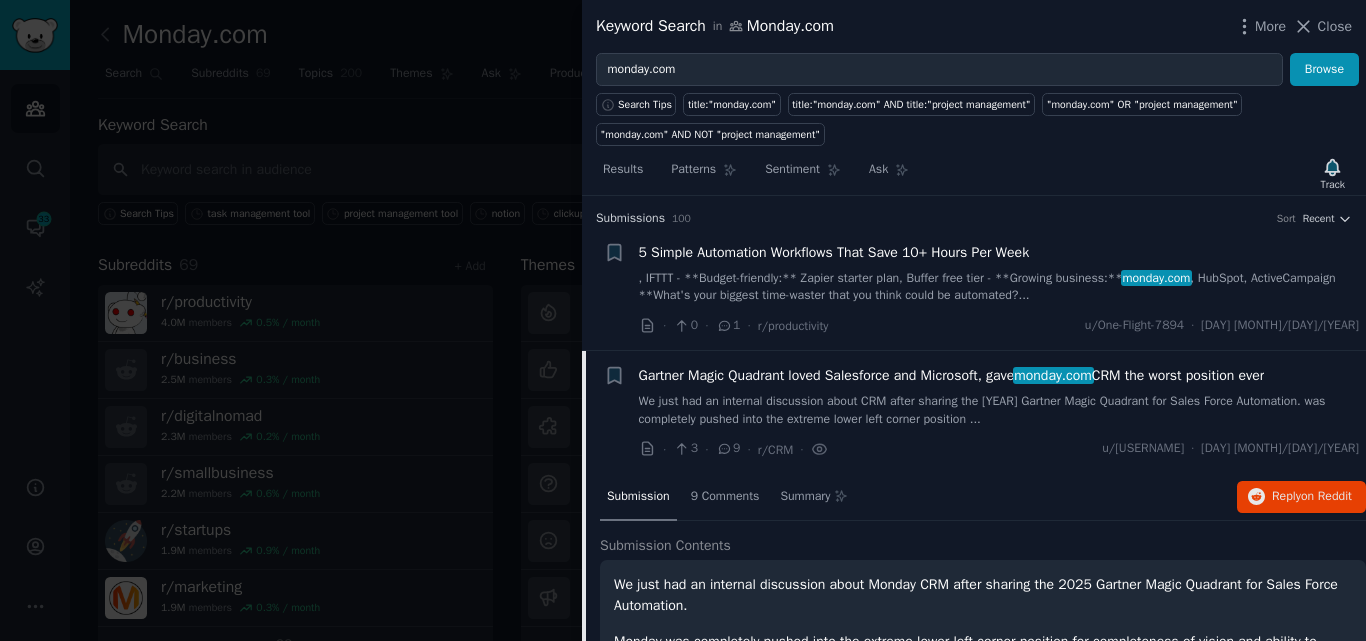 scroll, scrollTop: 155, scrollLeft: 0, axis: vertical 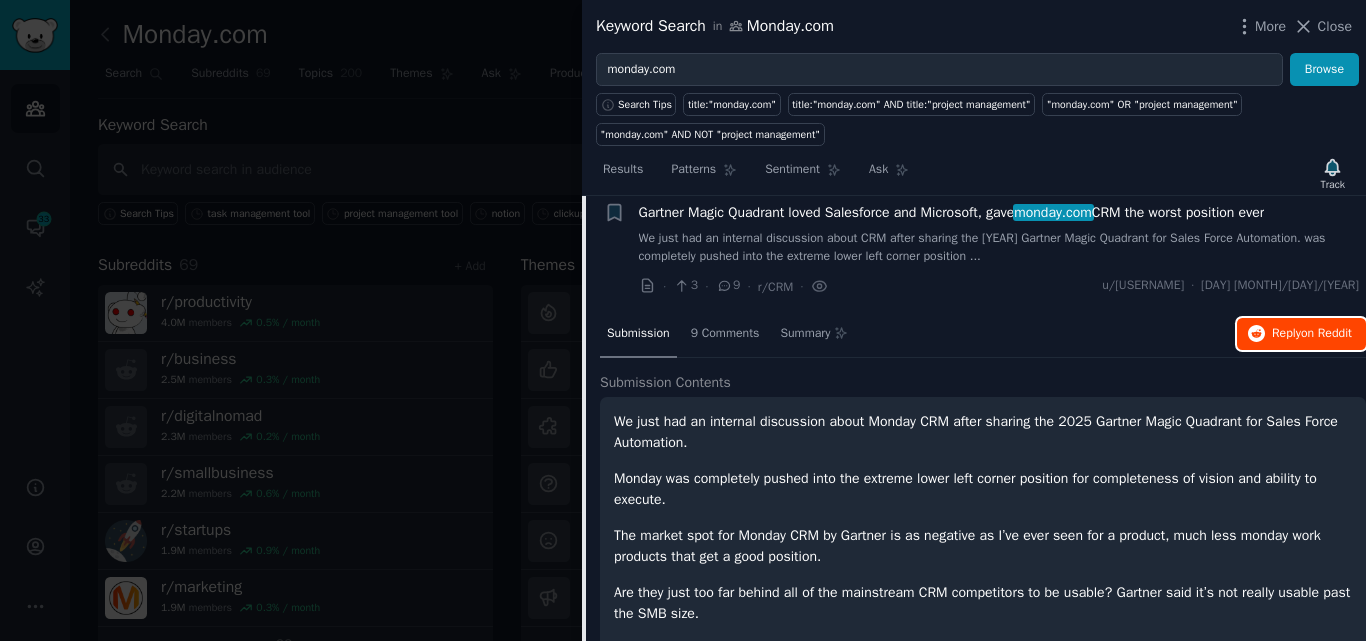 click on "Reply  on Reddit" at bounding box center [1312, 334] 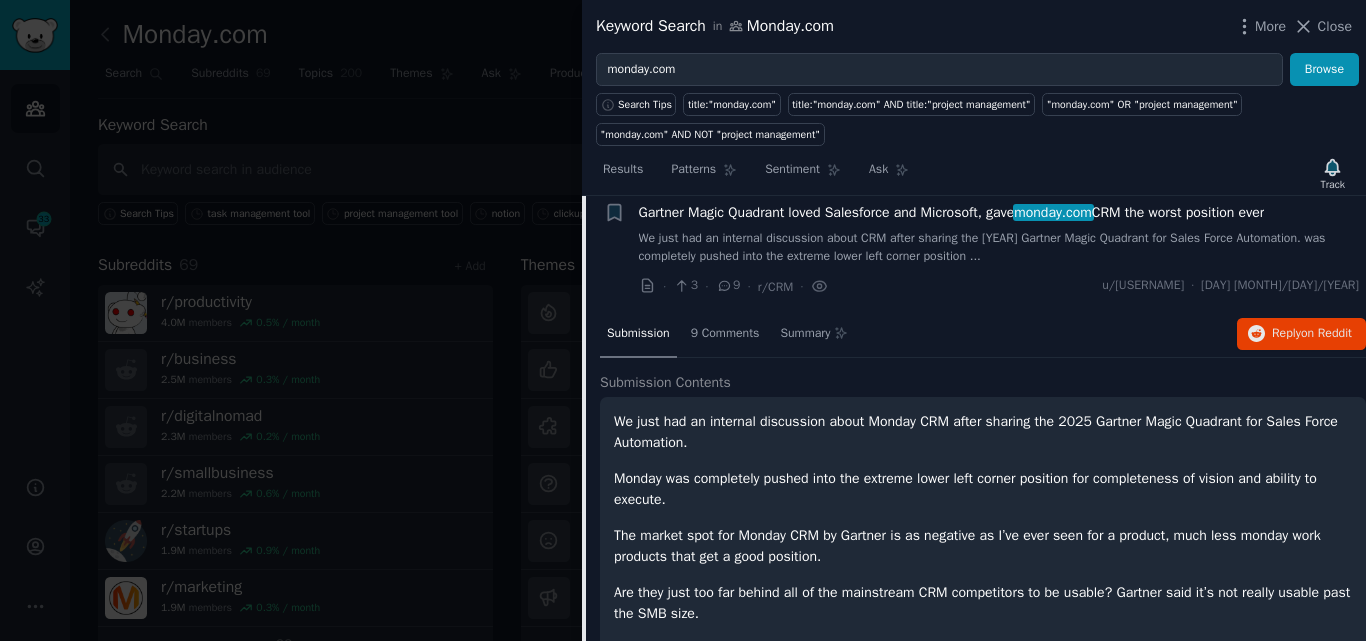 click on "Gartner Magic Quadrant loved Salesforce and Microsoft, gave  monday.com  CRM the worst position ever" at bounding box center [952, 212] 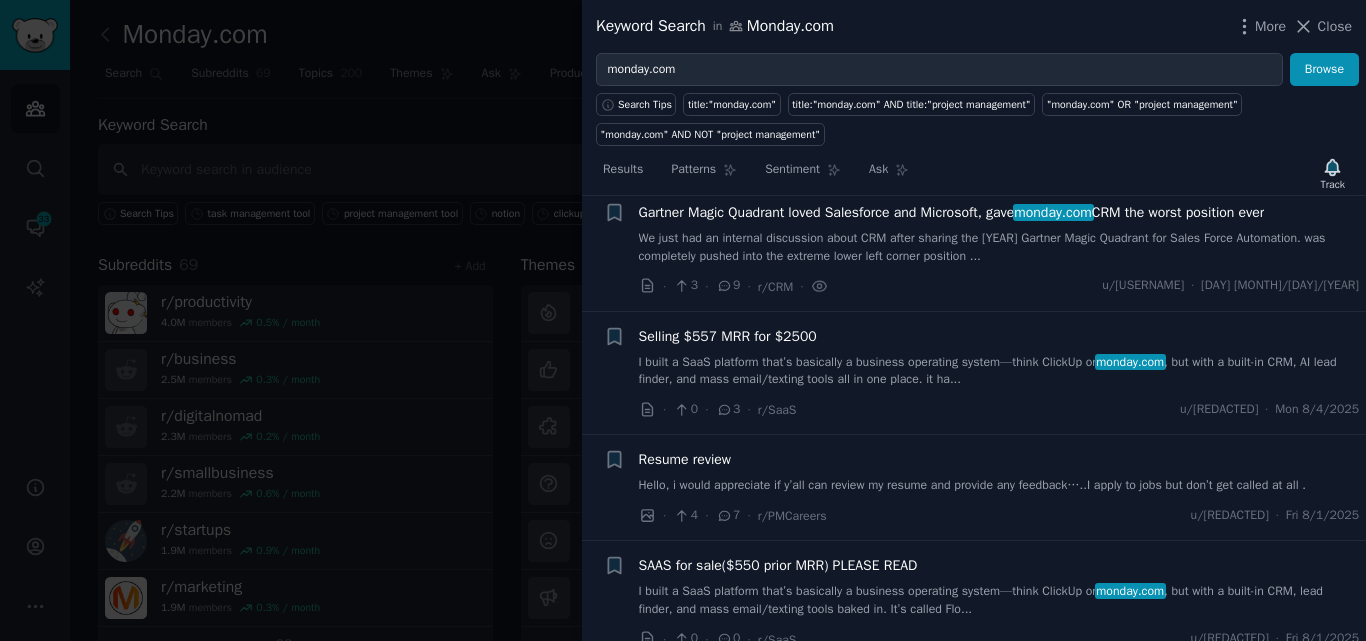 scroll, scrollTop: 155, scrollLeft: 0, axis: vertical 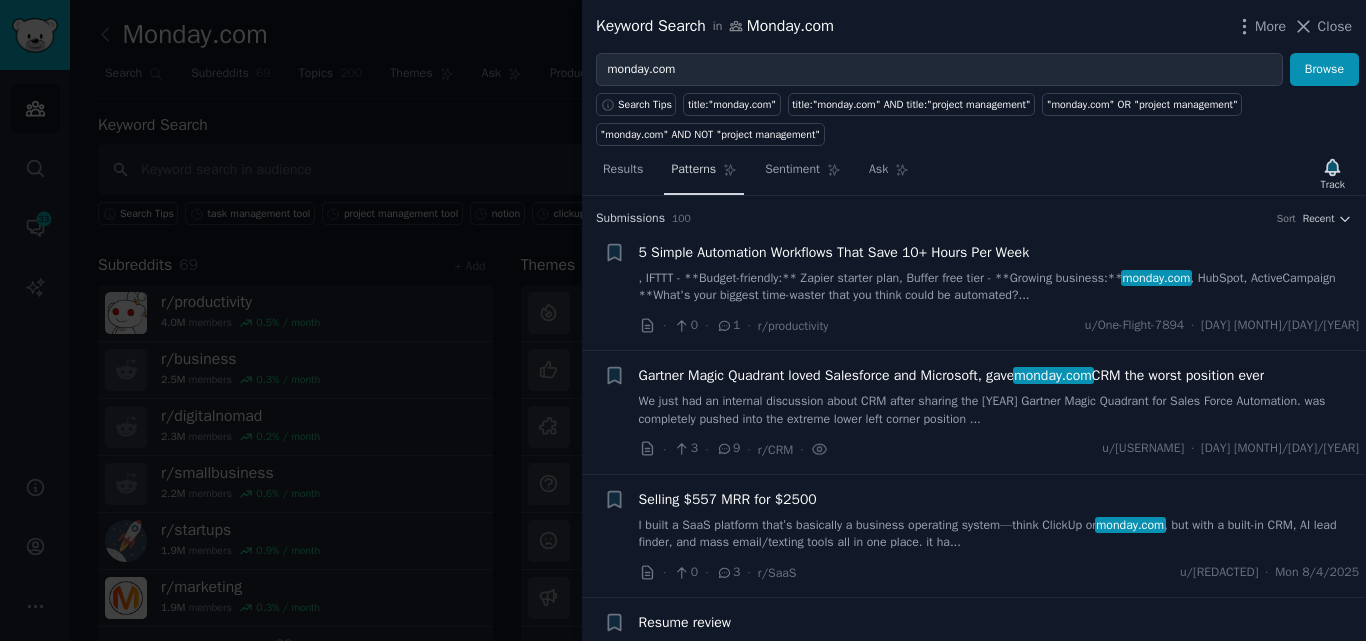 click on "Patterns" at bounding box center (693, 170) 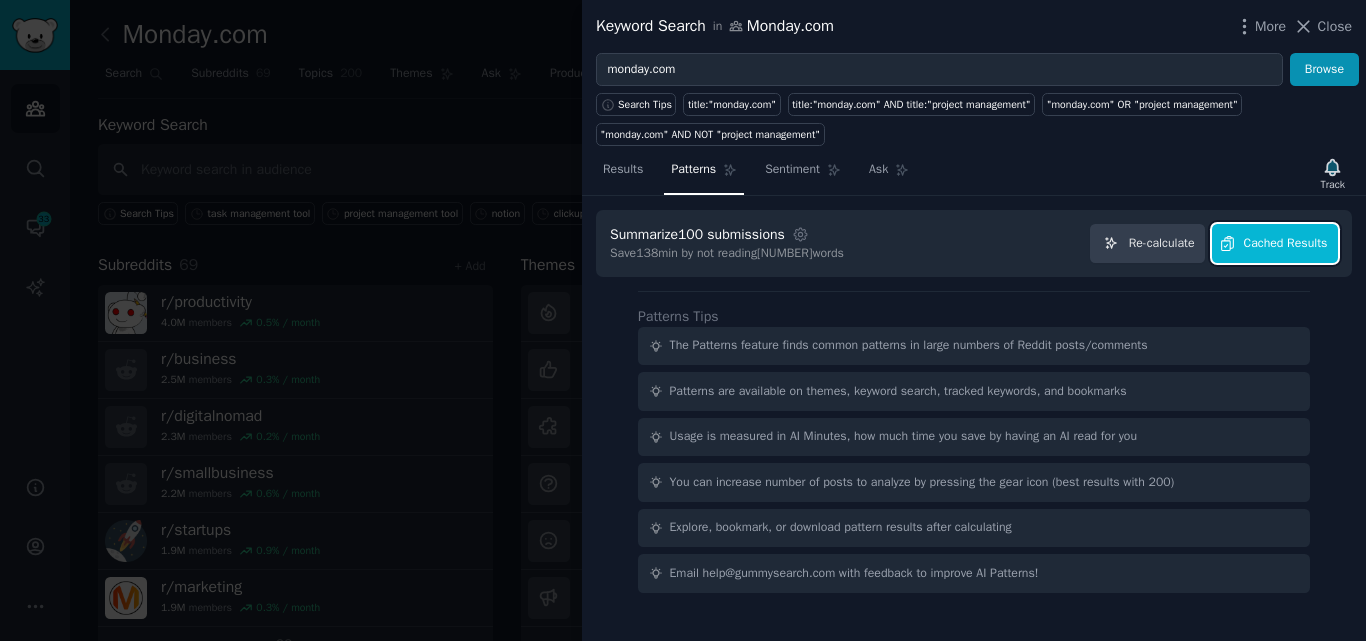 click on "Cached Results" at bounding box center [1286, 244] 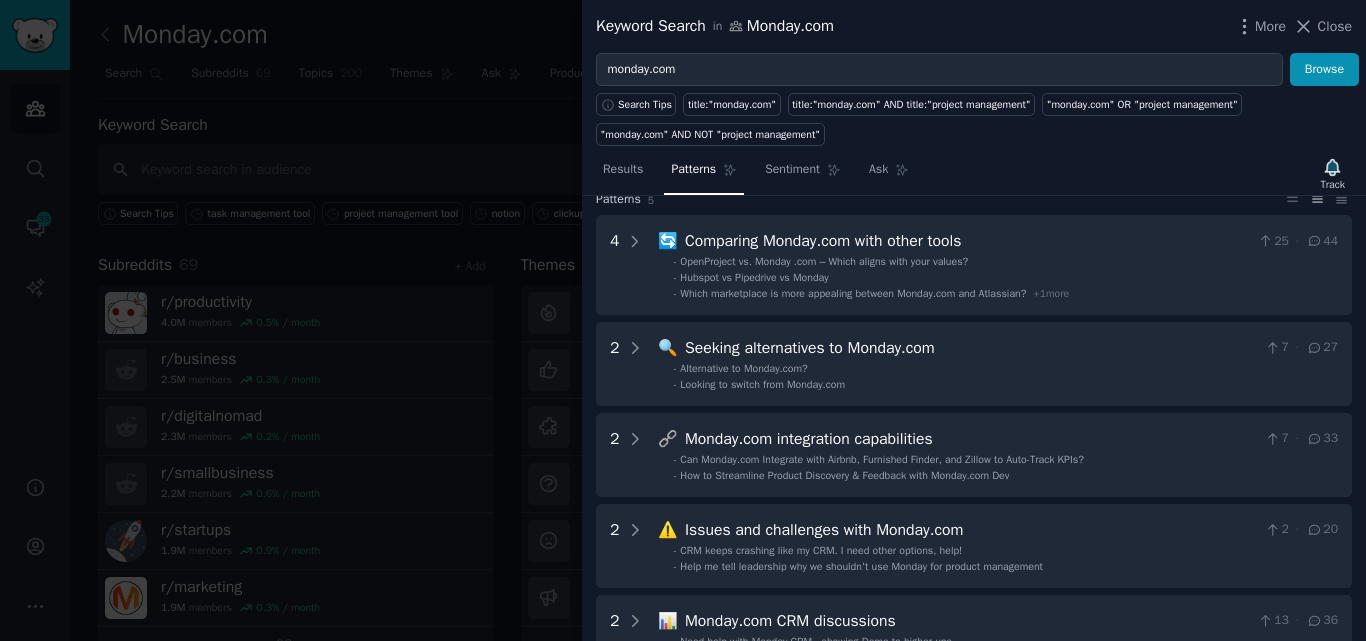 scroll, scrollTop: 0, scrollLeft: 0, axis: both 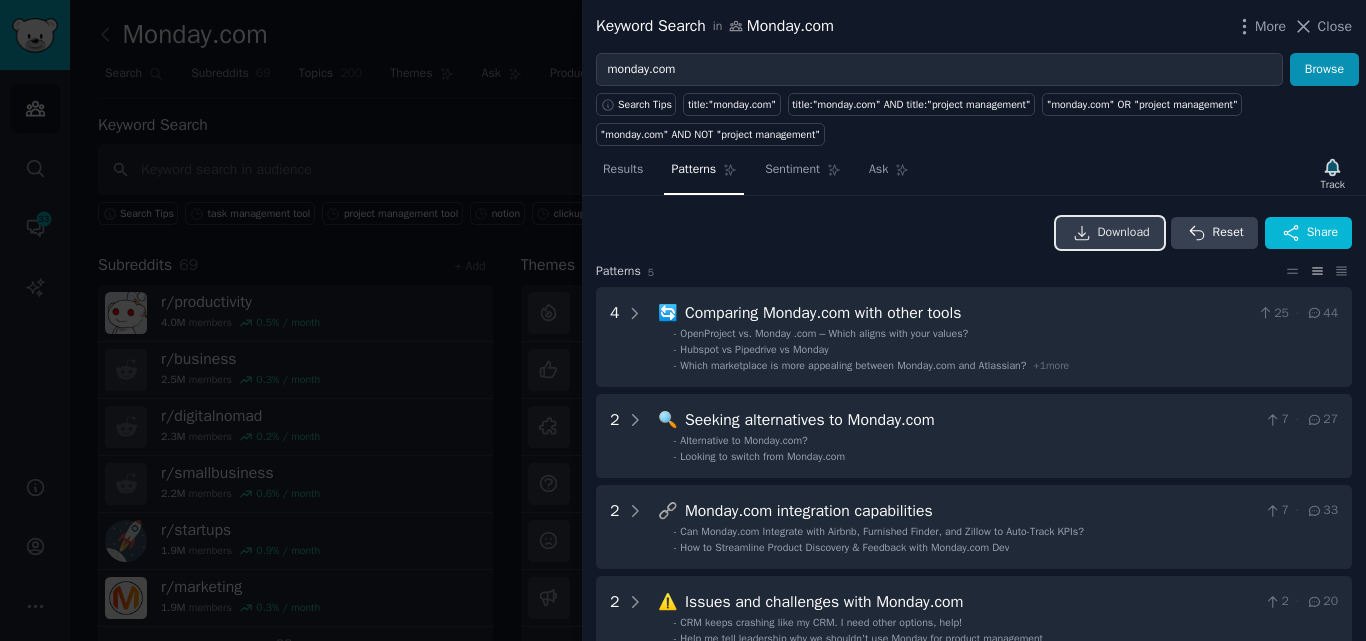 click on "Download" at bounding box center [1124, 233] 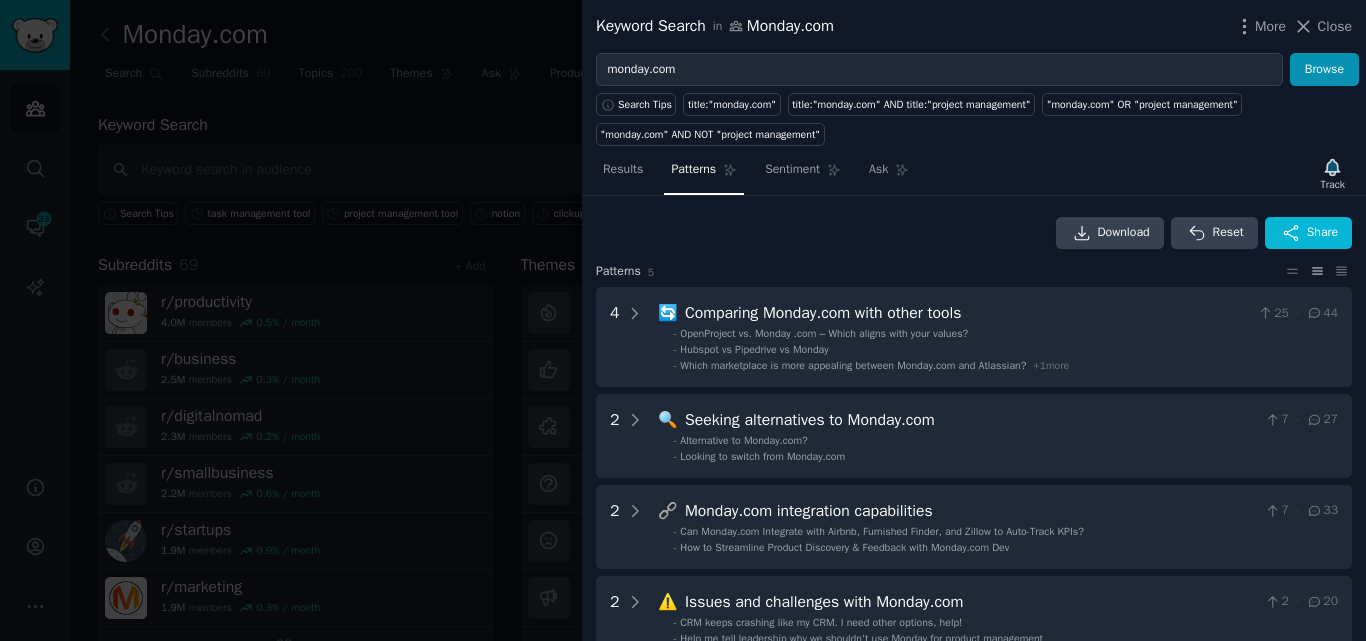 click on "Download Reset Share" at bounding box center [974, 233] 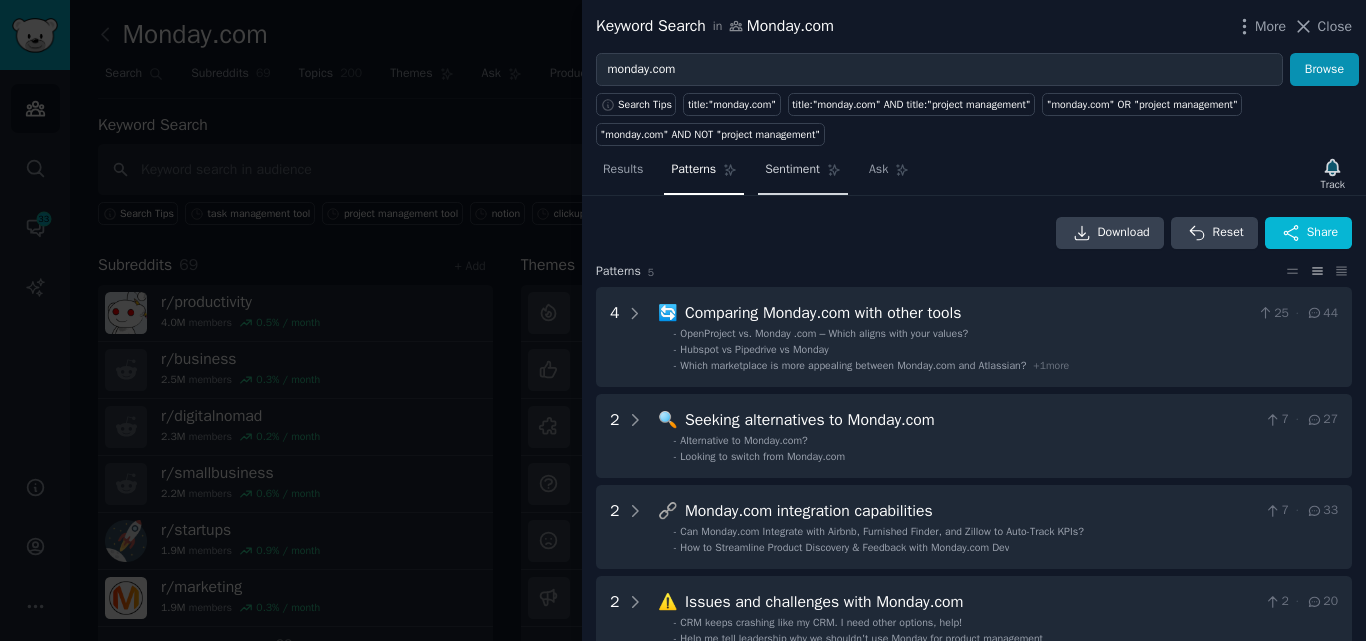click on "Sentiment" at bounding box center (792, 170) 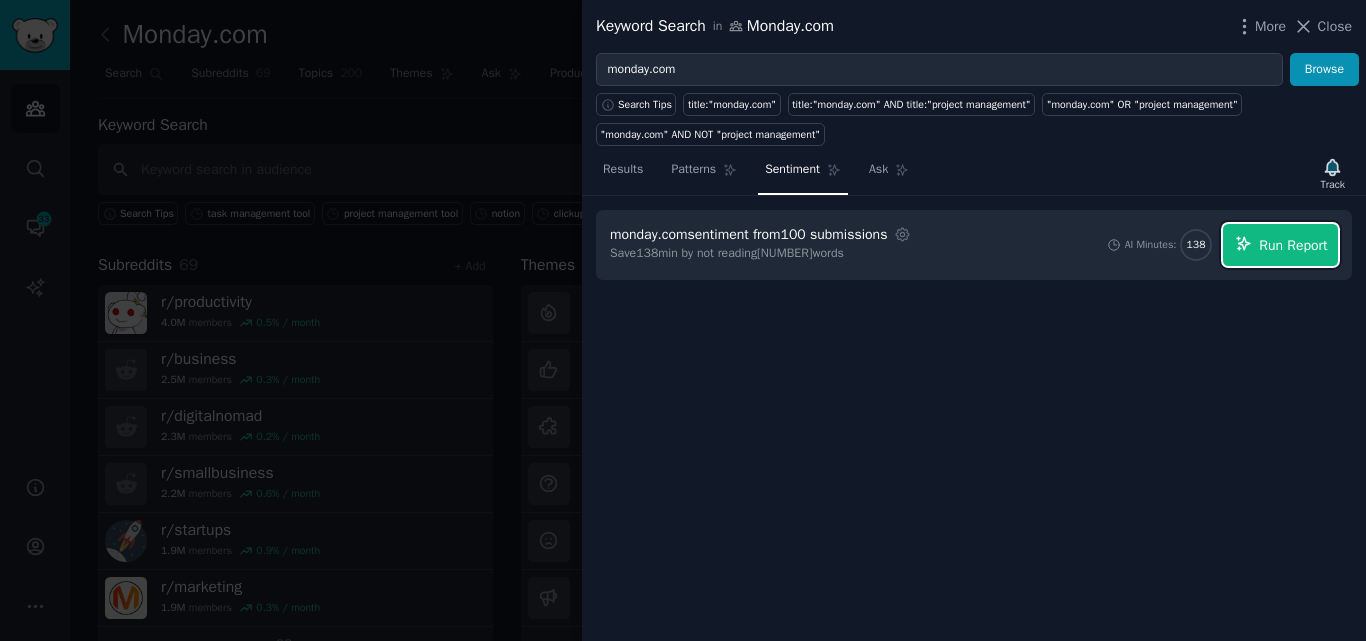 click on "Run Report" at bounding box center (1293, 245) 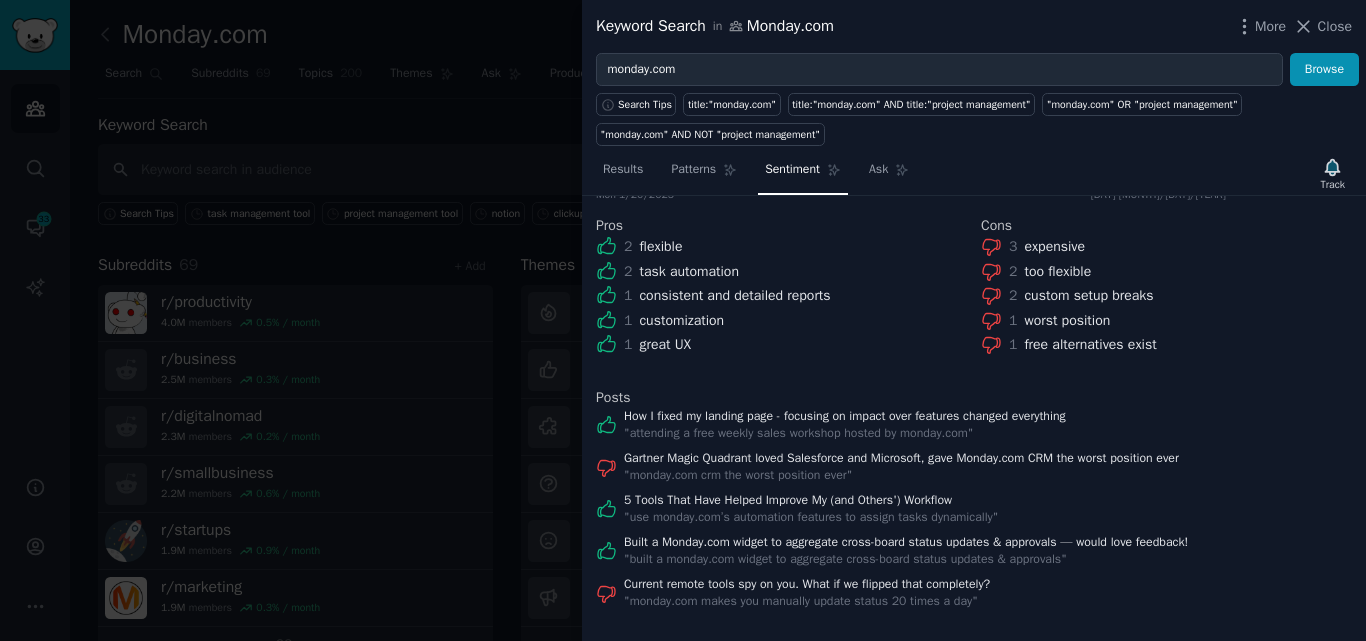 scroll, scrollTop: 379, scrollLeft: 0, axis: vertical 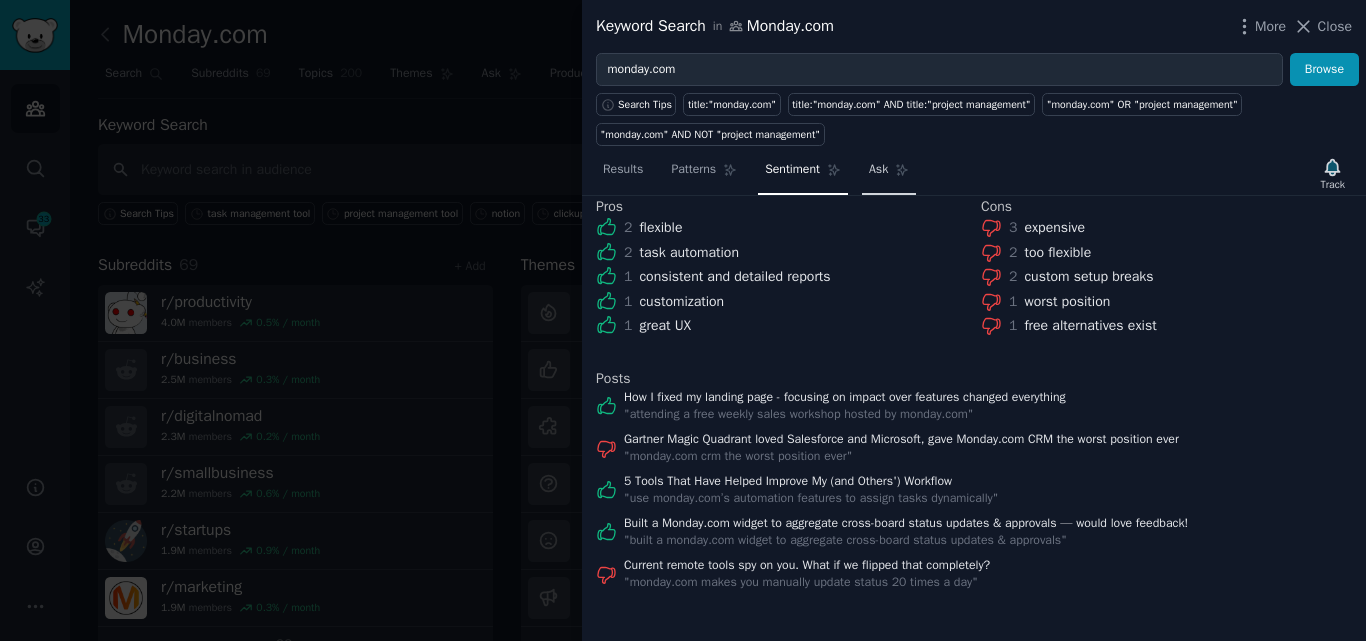 click 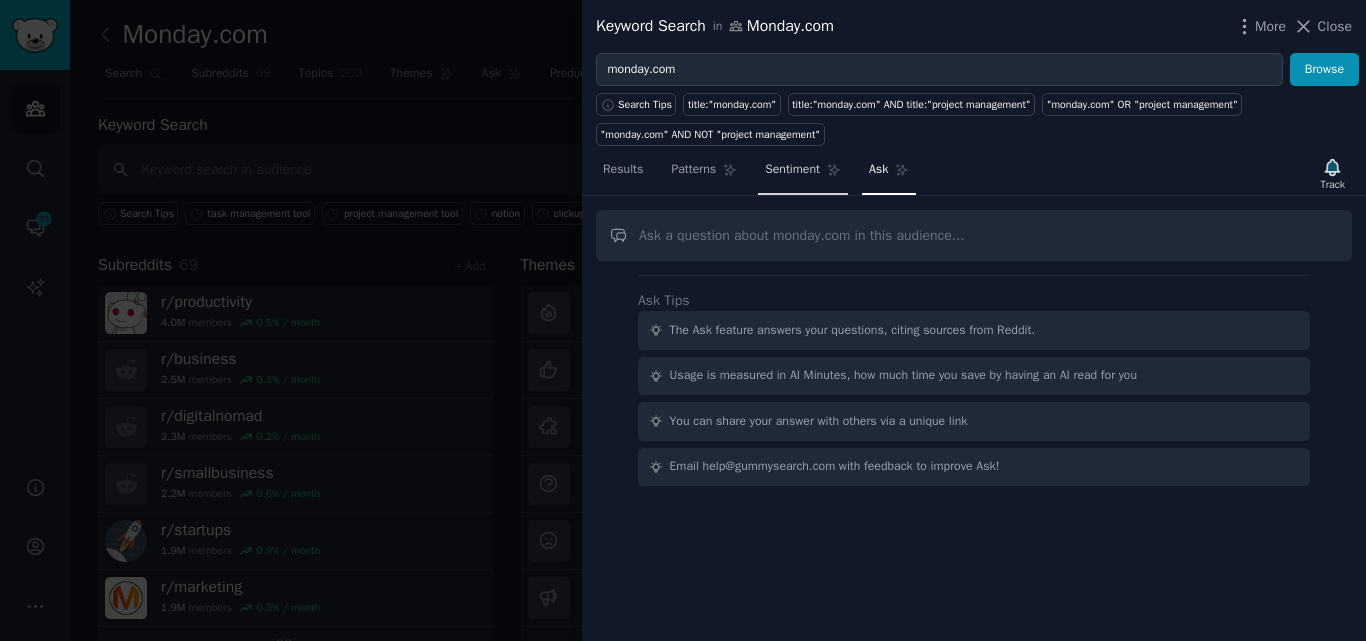 click on "Sentiment" at bounding box center (792, 170) 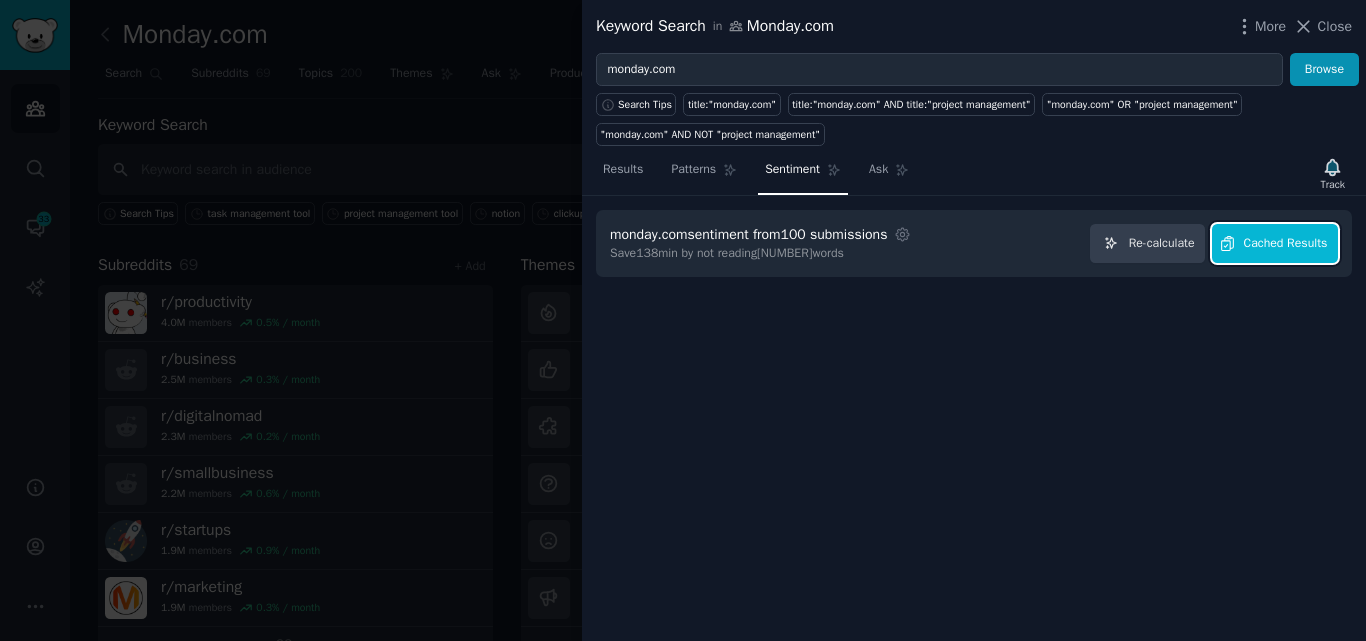 click on "Cached Results" at bounding box center [1286, 244] 